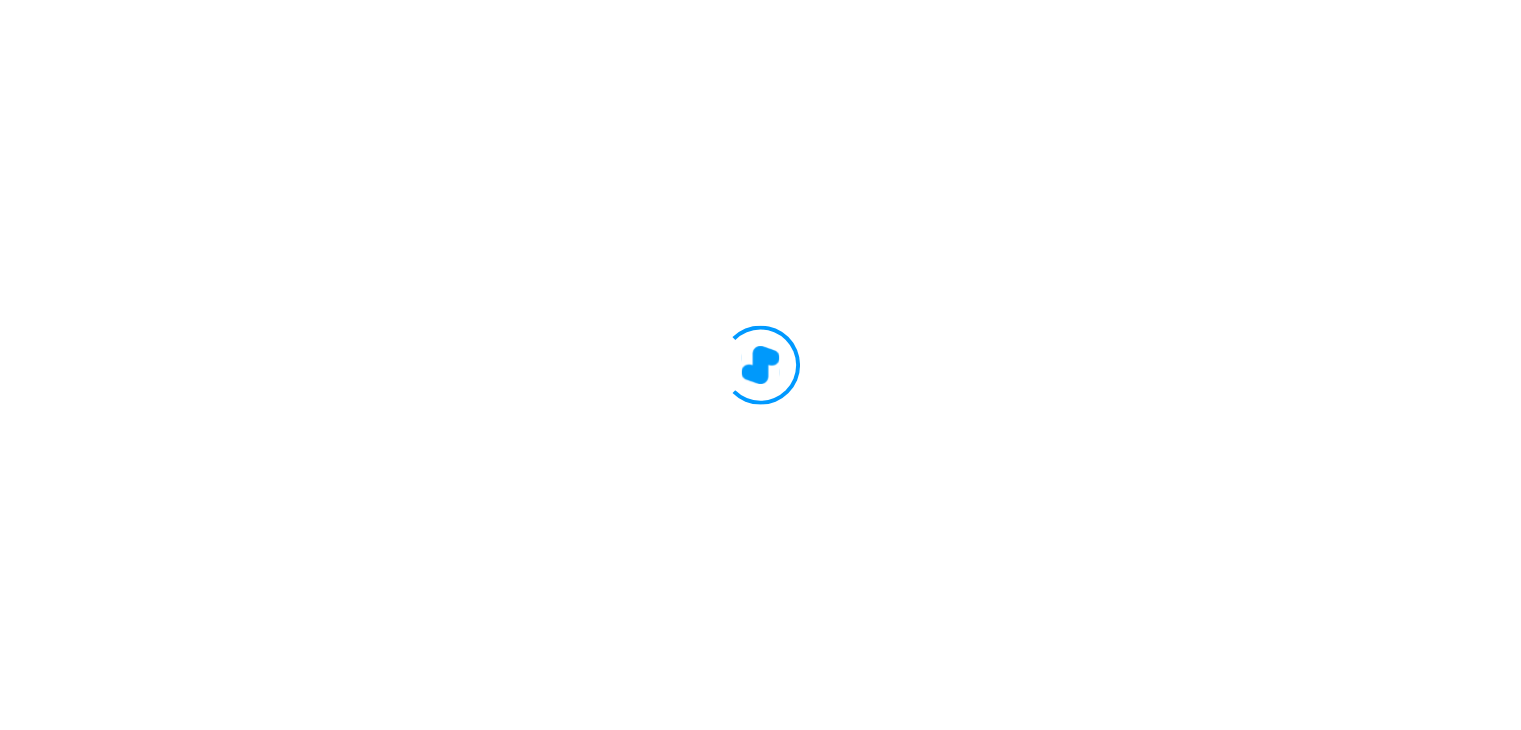 scroll, scrollTop: 0, scrollLeft: 0, axis: both 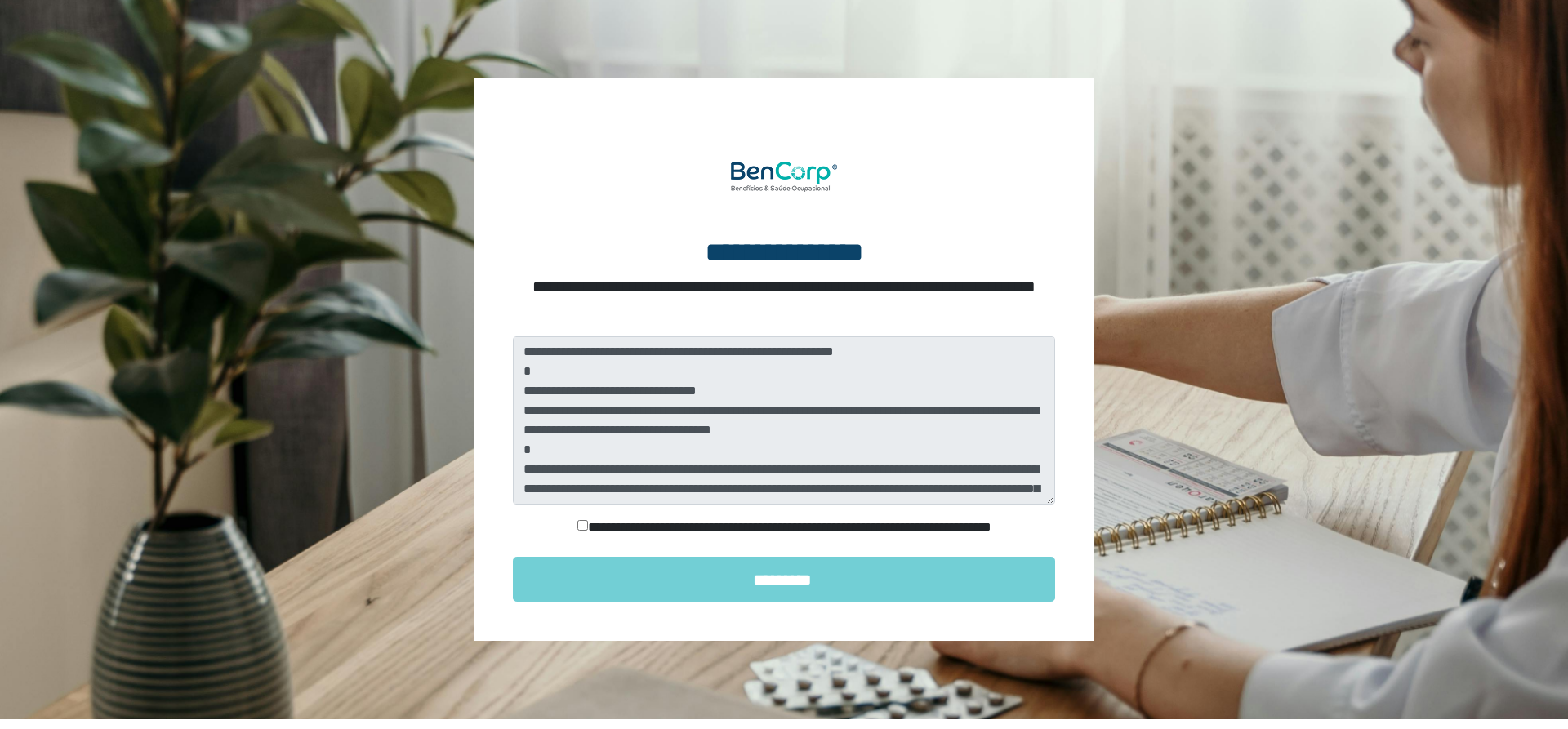 click on "**********" at bounding box center [784, 527] 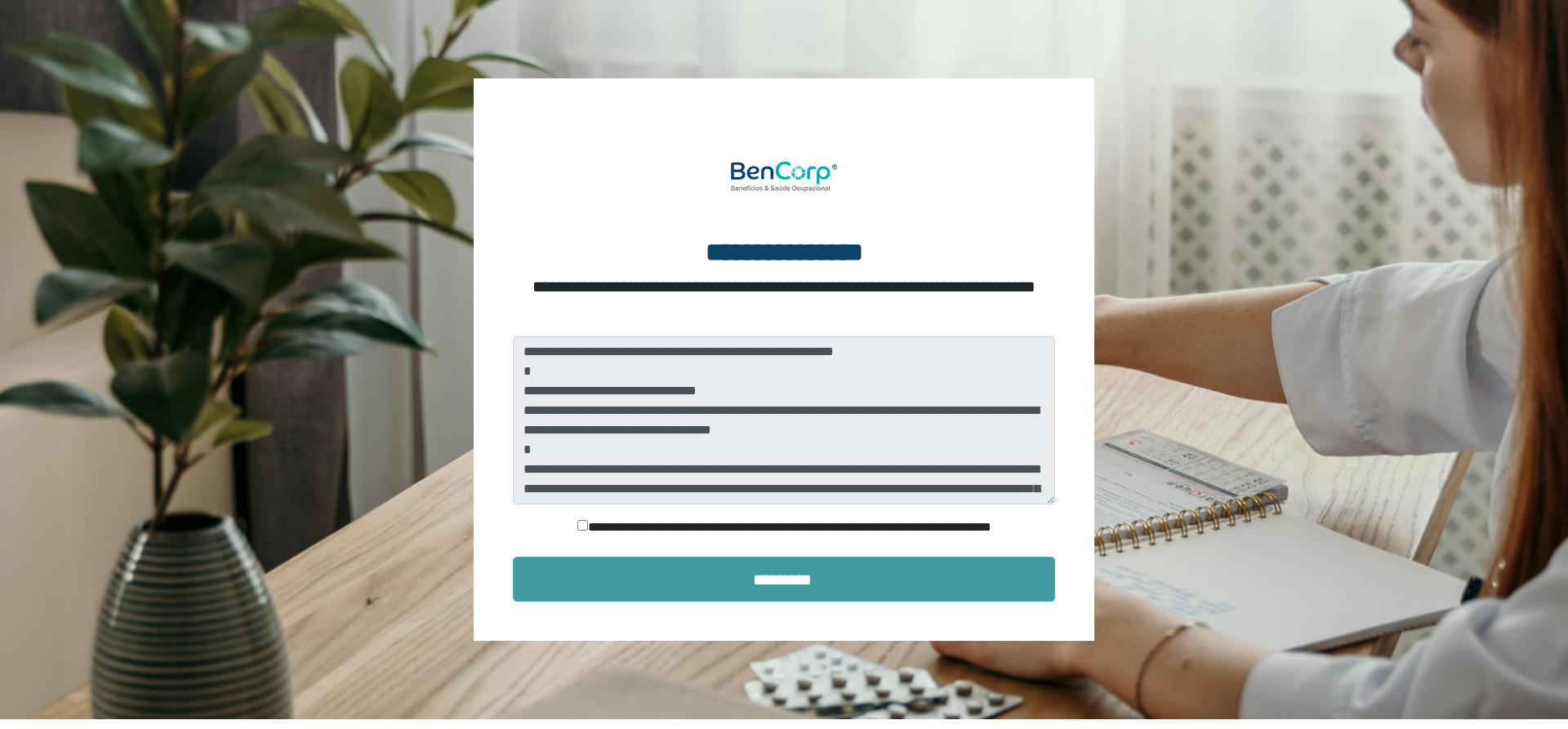 click on "*********" at bounding box center (784, 579) 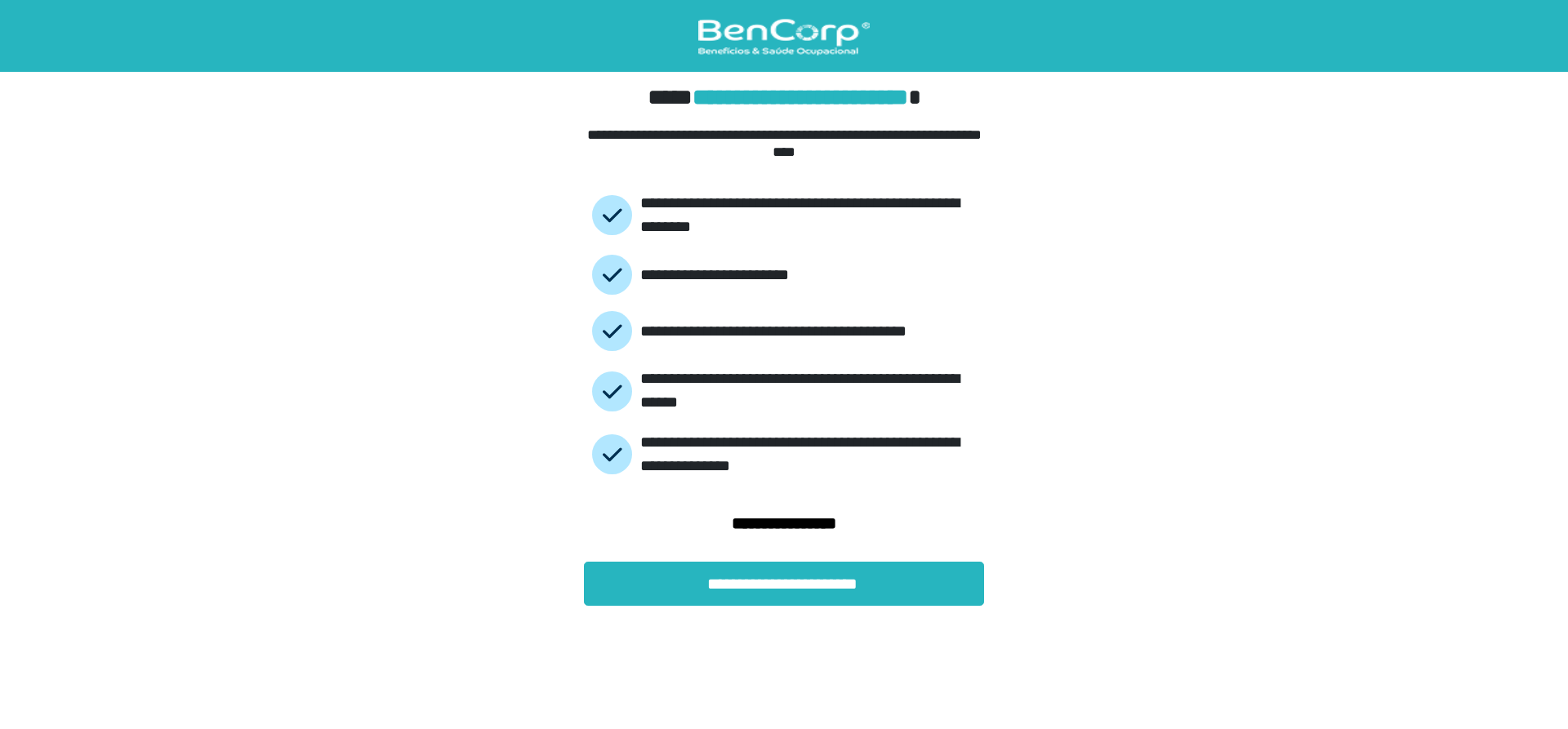 click on "[NUMBER] [STREET] [CITY] [STATE] [POSTAL_CODE]" at bounding box center [784, 339] 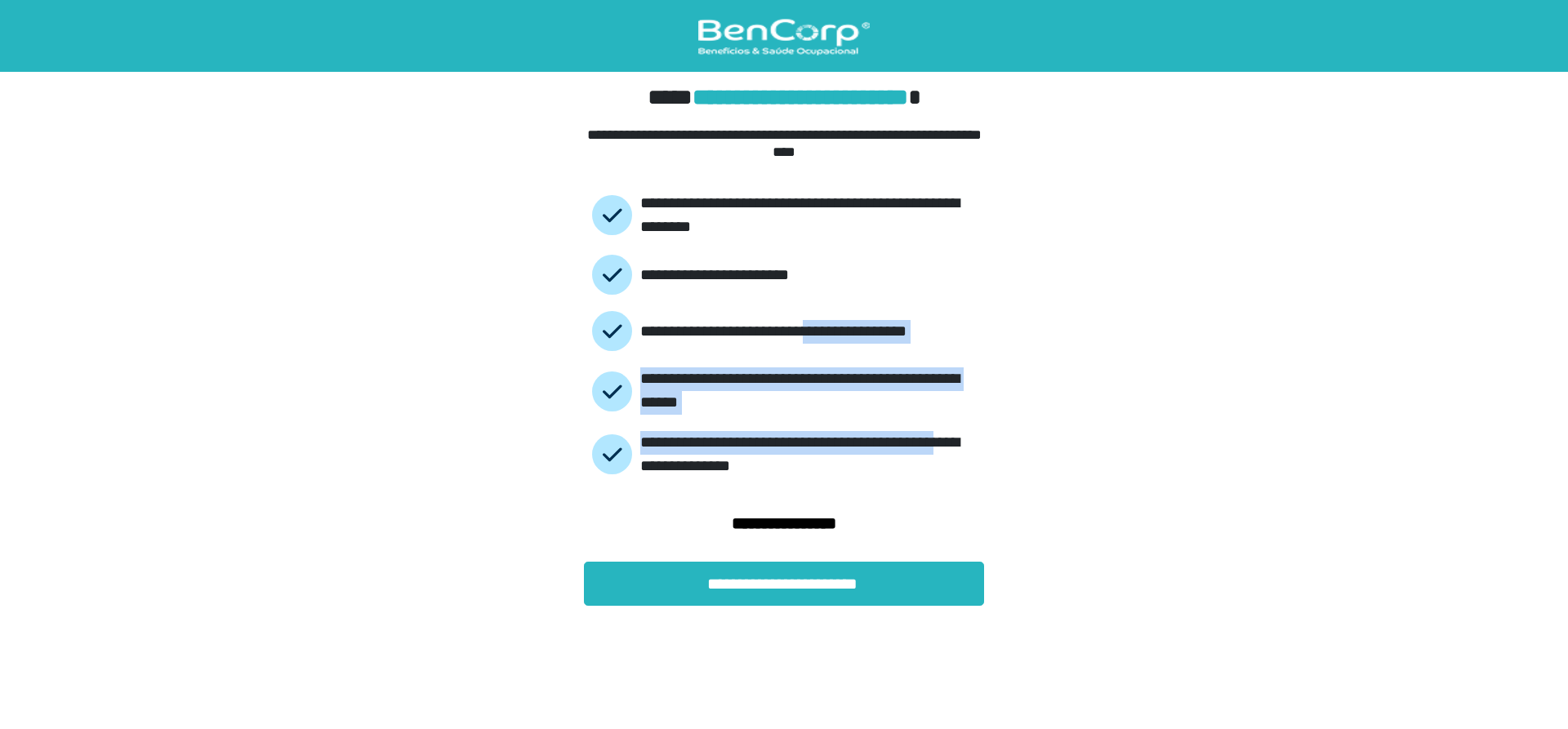 drag, startPoint x: 838, startPoint y: 311, endPoint x: 989, endPoint y: 455, distance: 208.65522 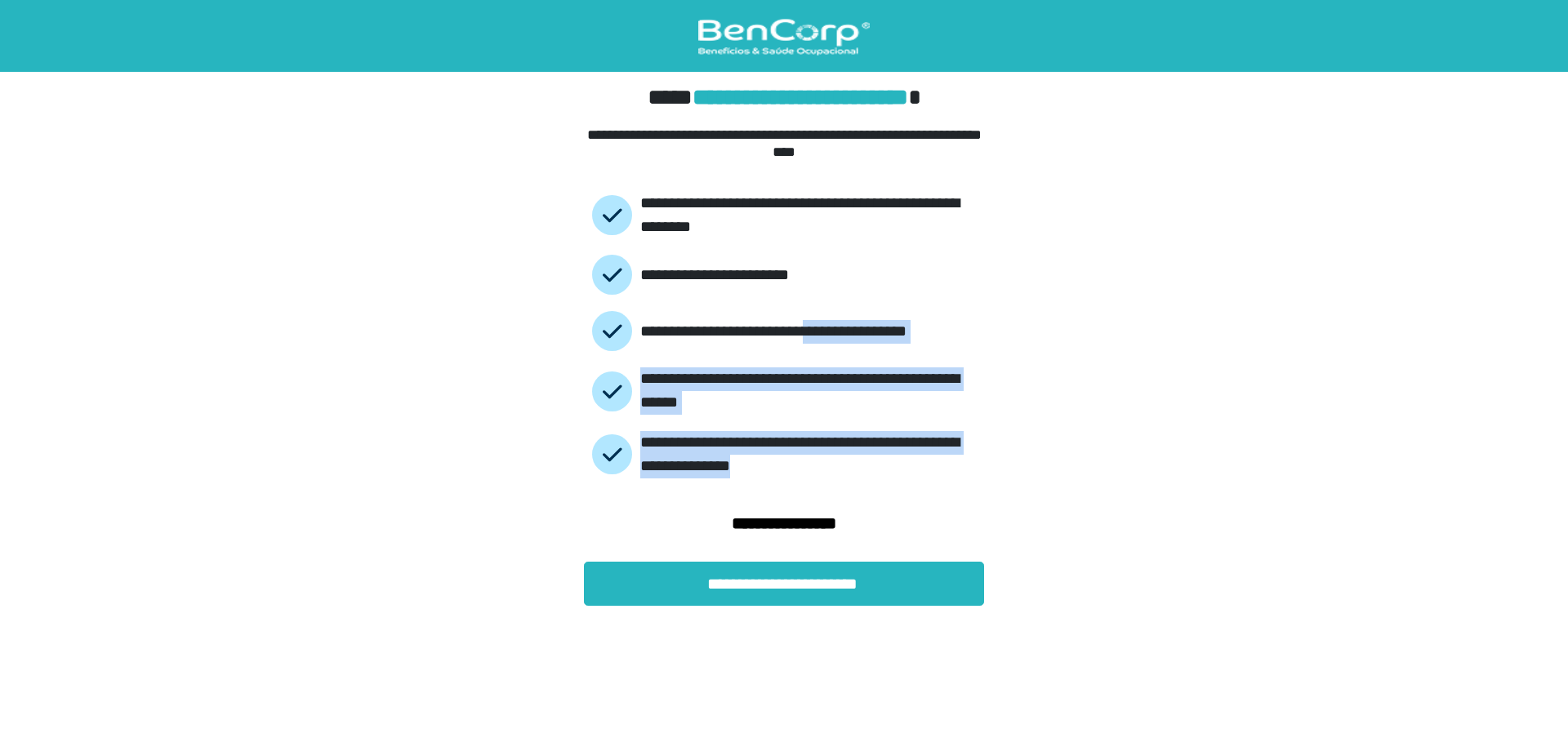 click on "[NUMBER] [STREET] [CITY] [STATE] [POSTAL_CODE]" at bounding box center (784, 339) 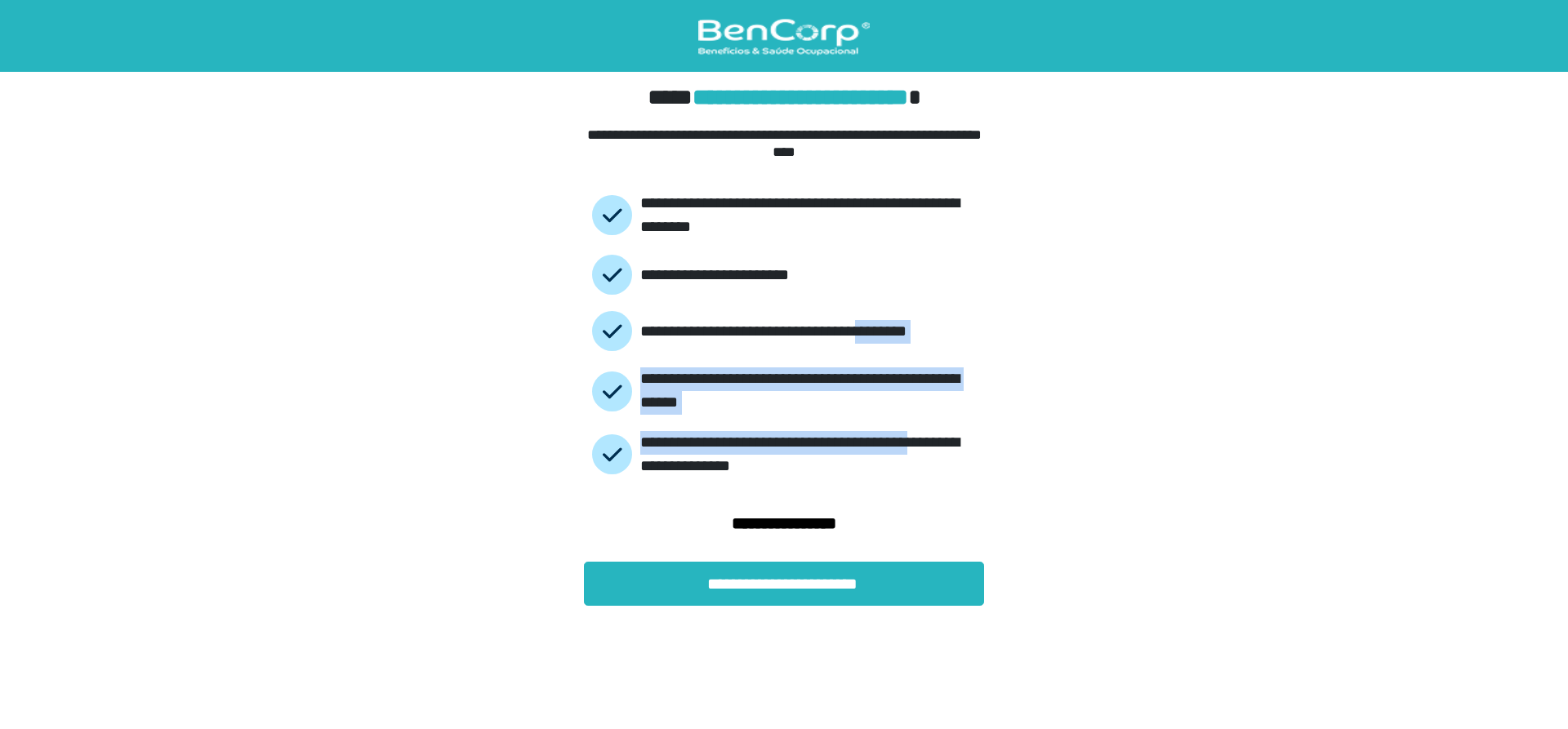 drag, startPoint x: 890, startPoint y: 304, endPoint x: 930, endPoint y: 447, distance: 148.48906 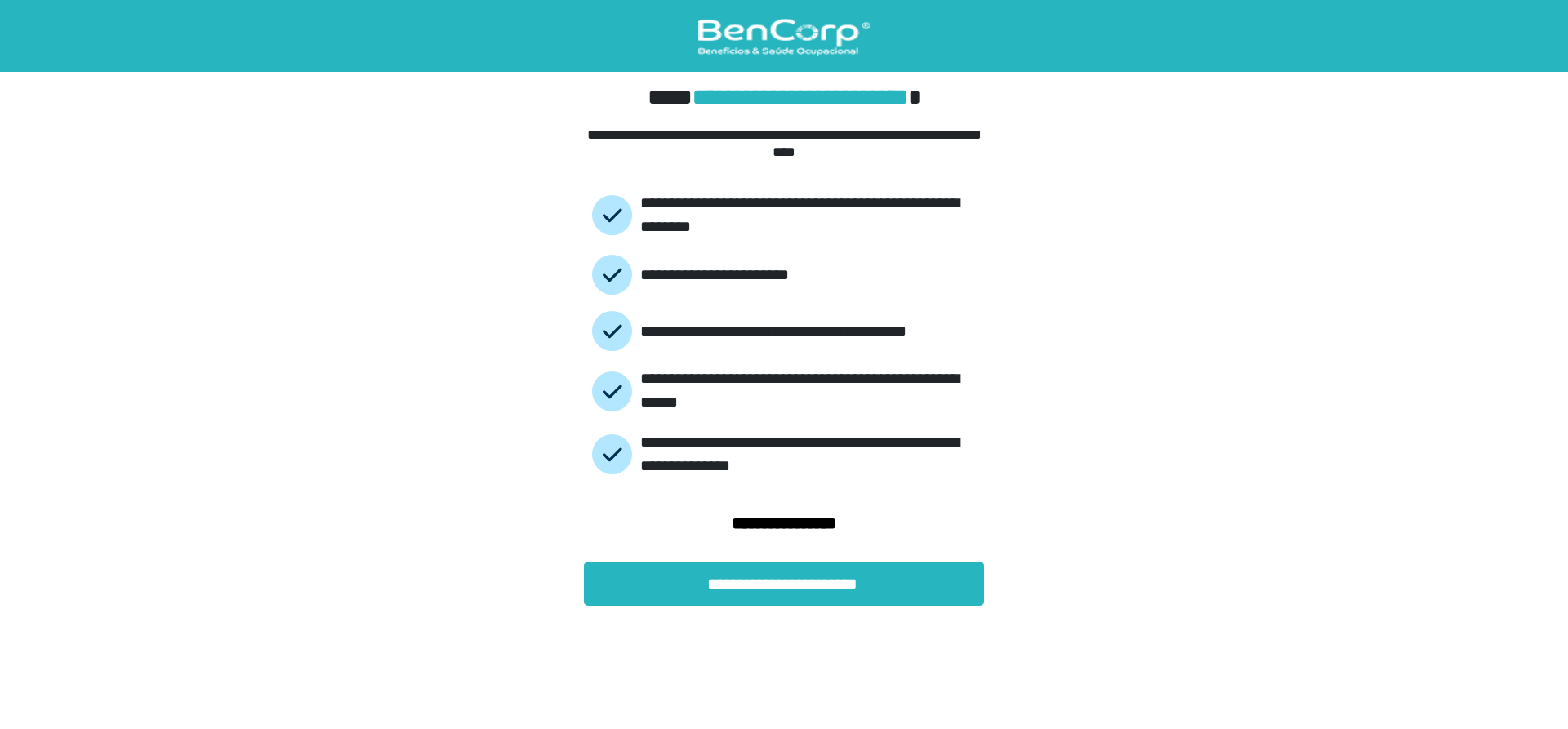 click on "**********" at bounding box center (808, 455) 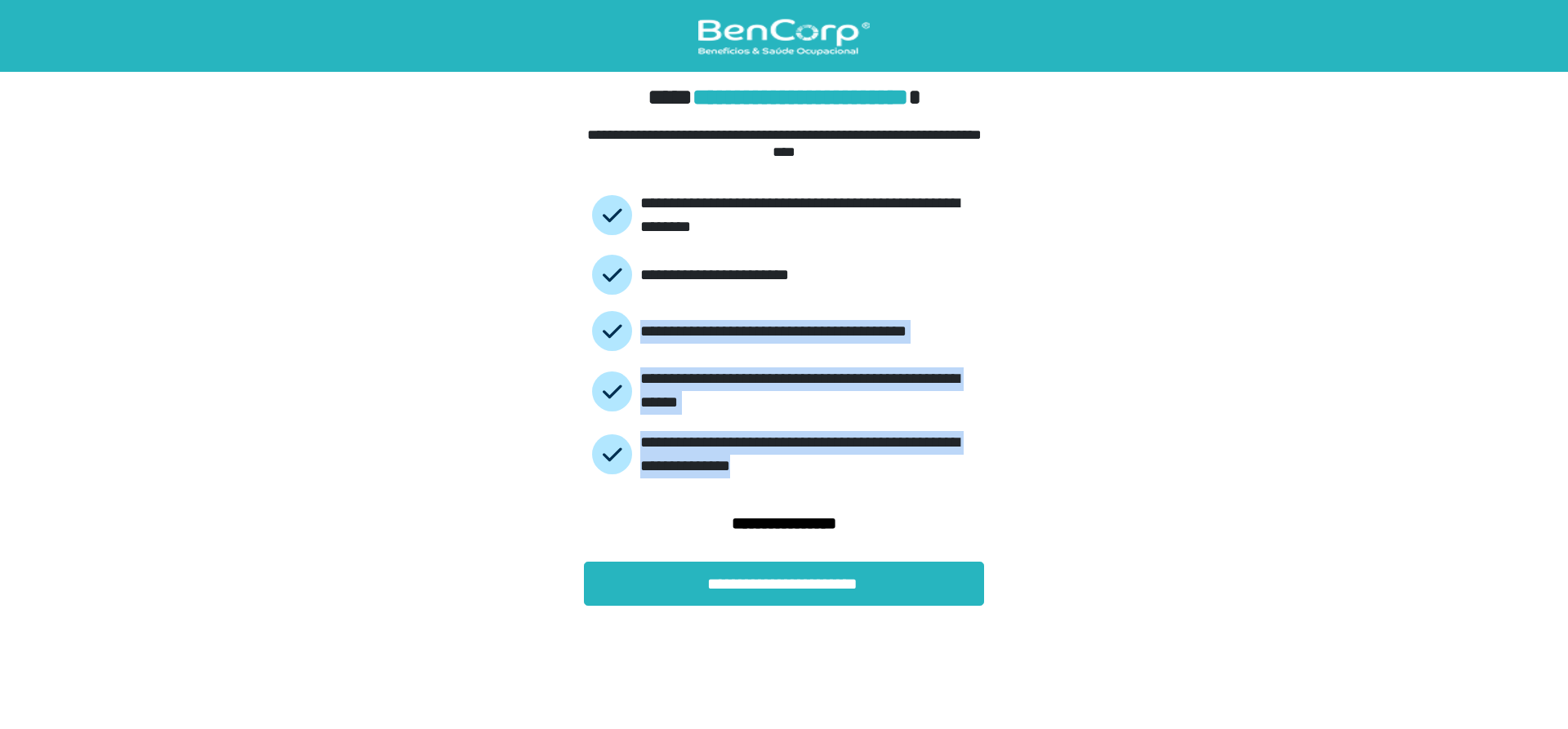 drag, startPoint x: 934, startPoint y: 475, endPoint x: 960, endPoint y: 269, distance: 207.63429 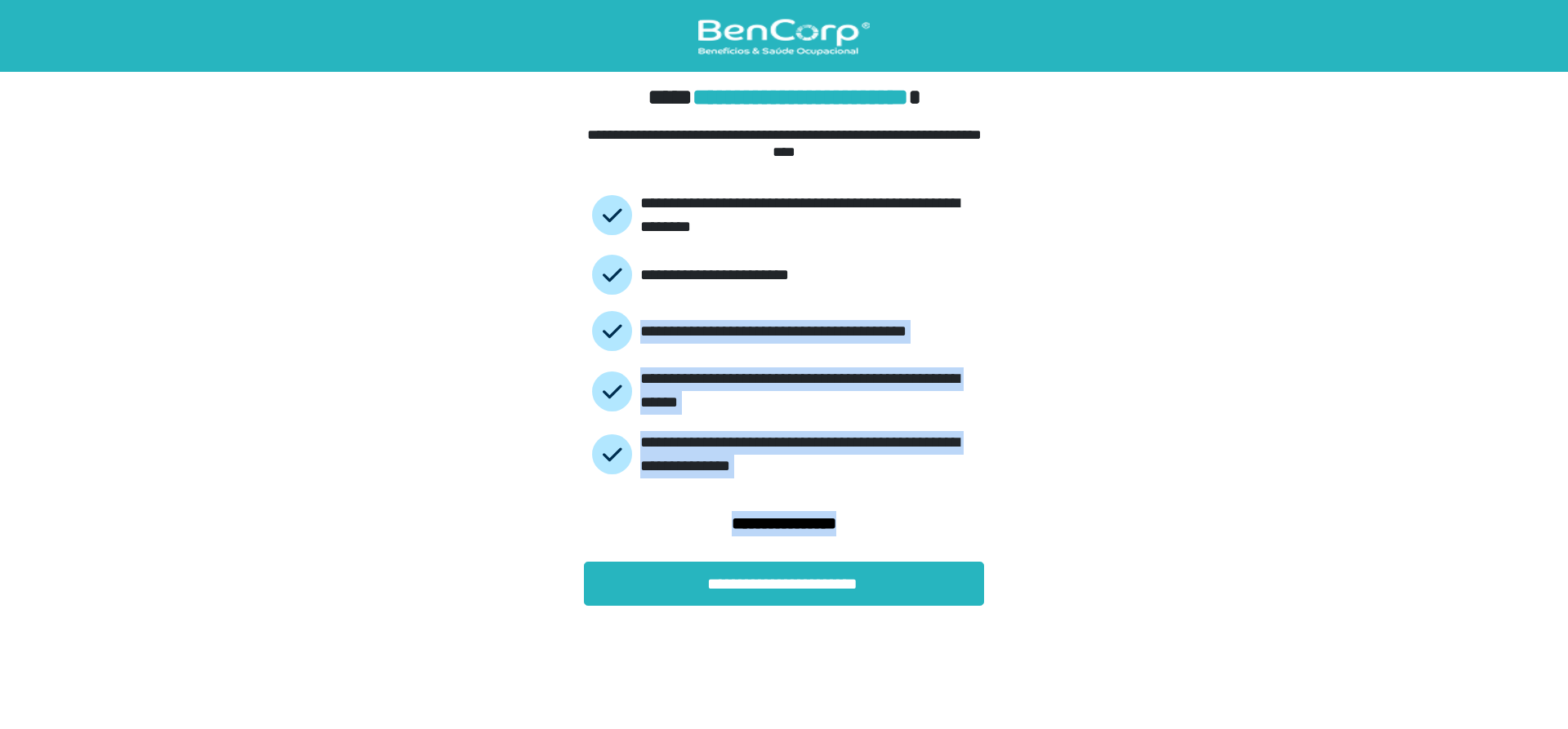 drag, startPoint x: 974, startPoint y: 491, endPoint x: 979, endPoint y: 522, distance: 31.400637 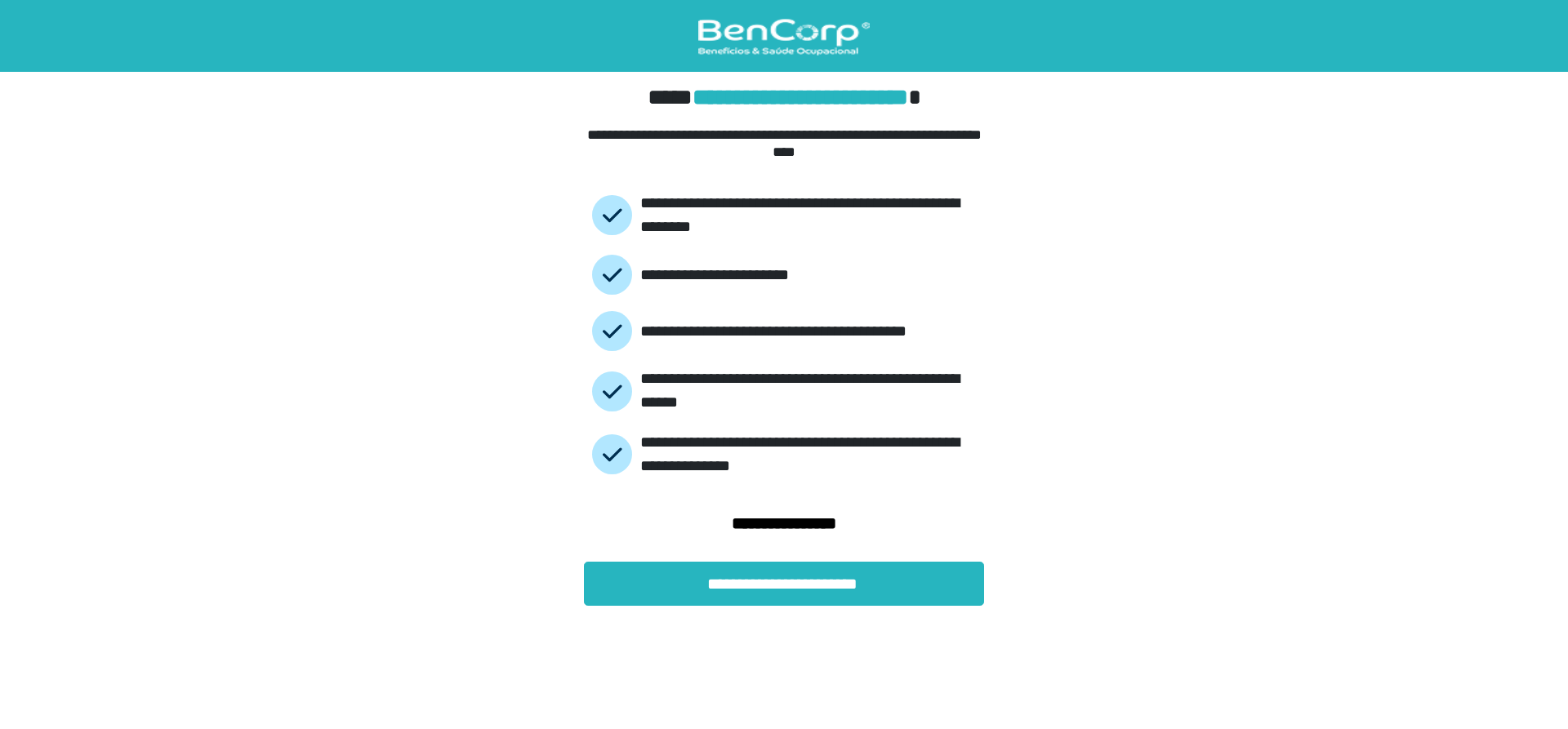 click on "[NUMBER] [STREET] [CITY] [STATE] [POSTAL_CODE]" at bounding box center [784, 303] 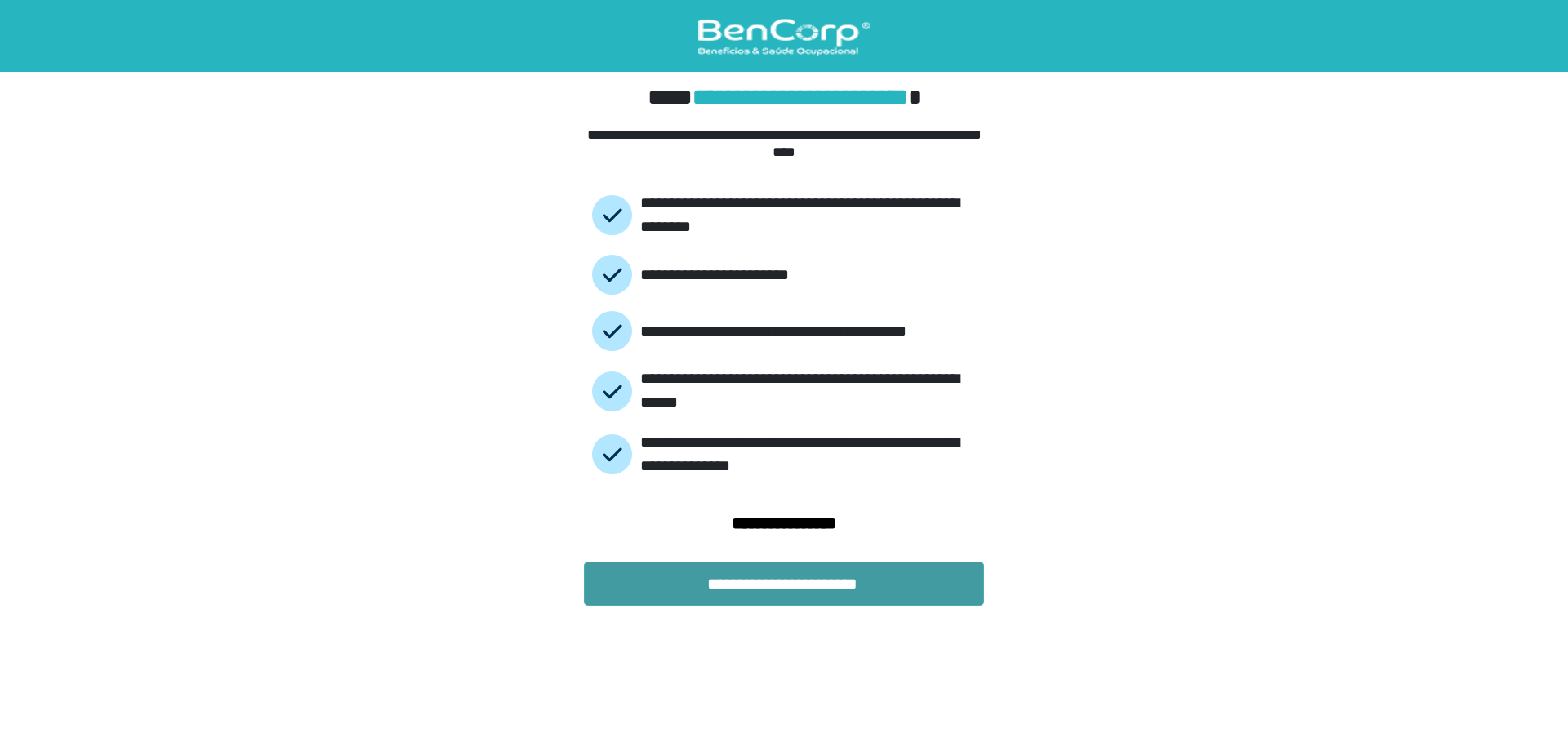 click on "**********" at bounding box center [784, 584] 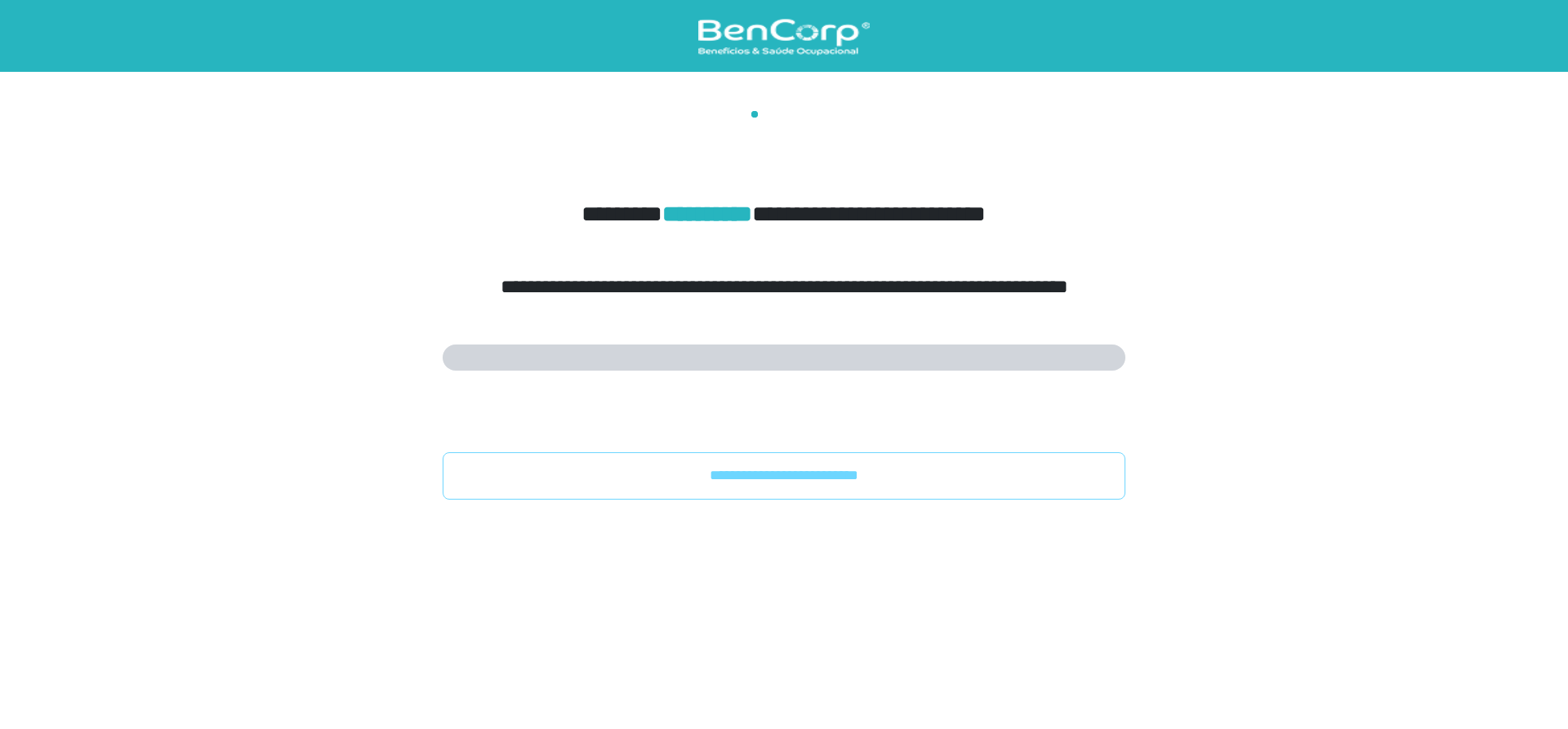 click on "**********" at bounding box center (784, 305) 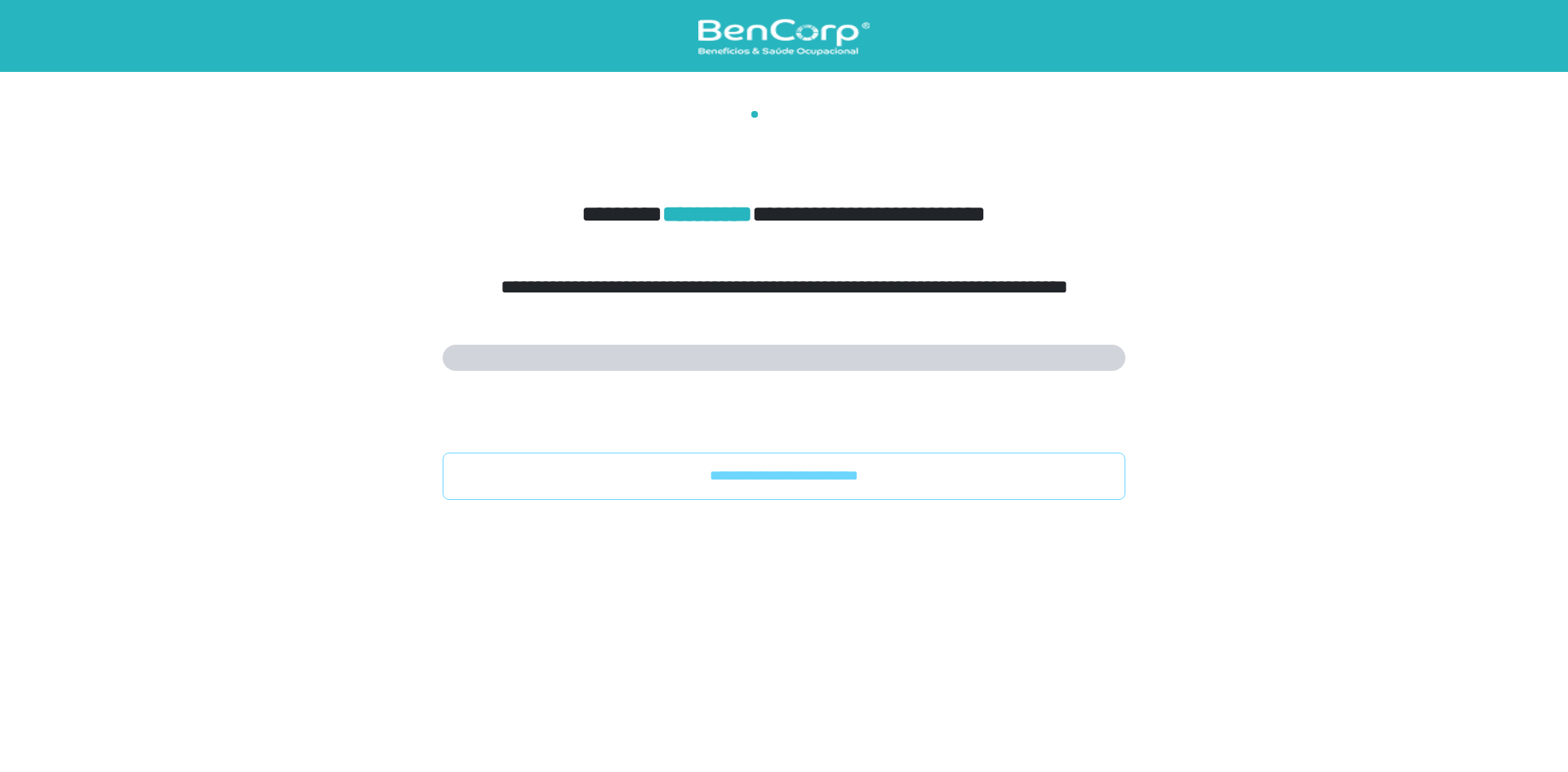 click on "**********" at bounding box center (784, 306) 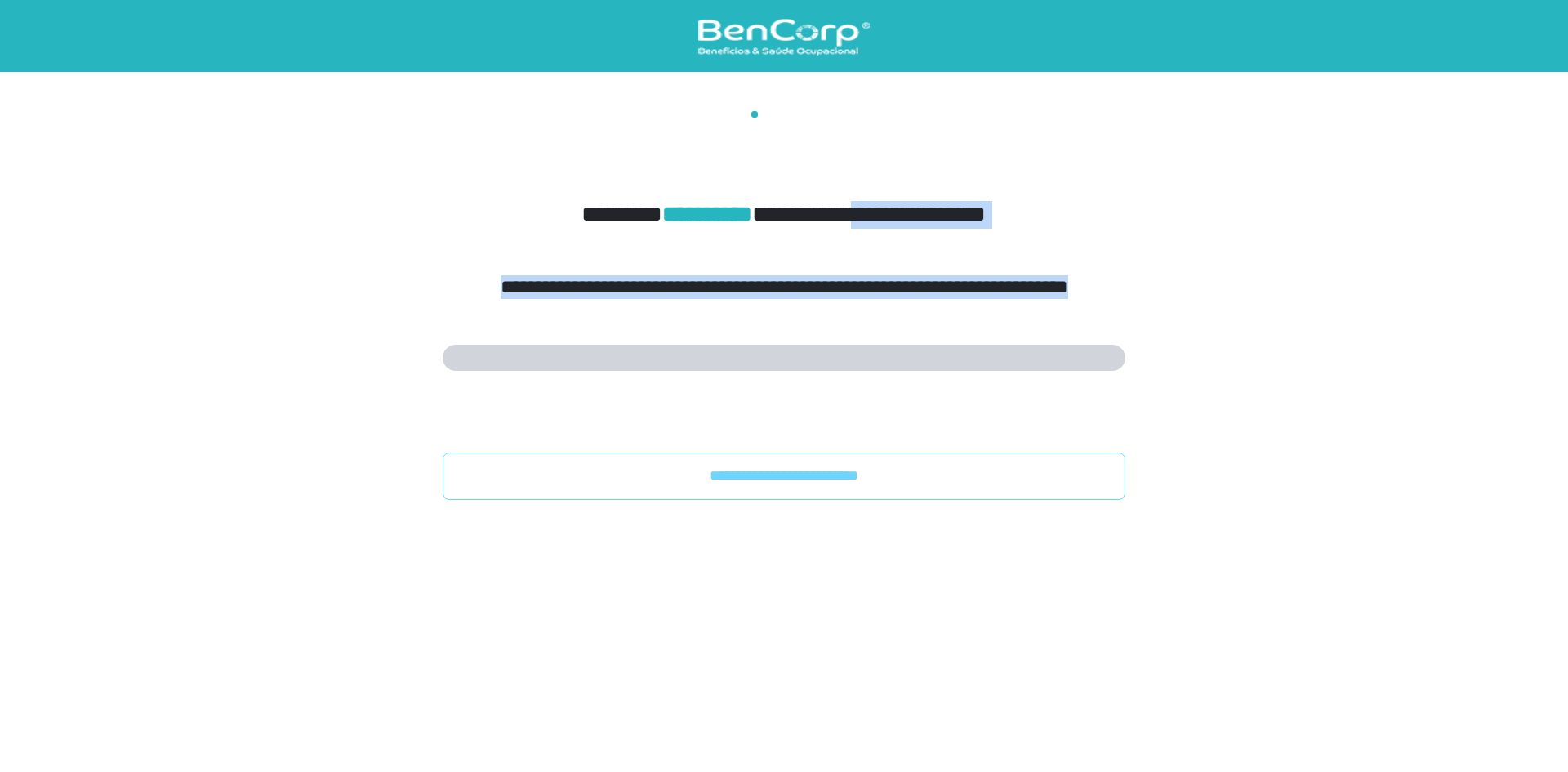 drag, startPoint x: 862, startPoint y: 194, endPoint x: 1125, endPoint y: 298, distance: 282.8162 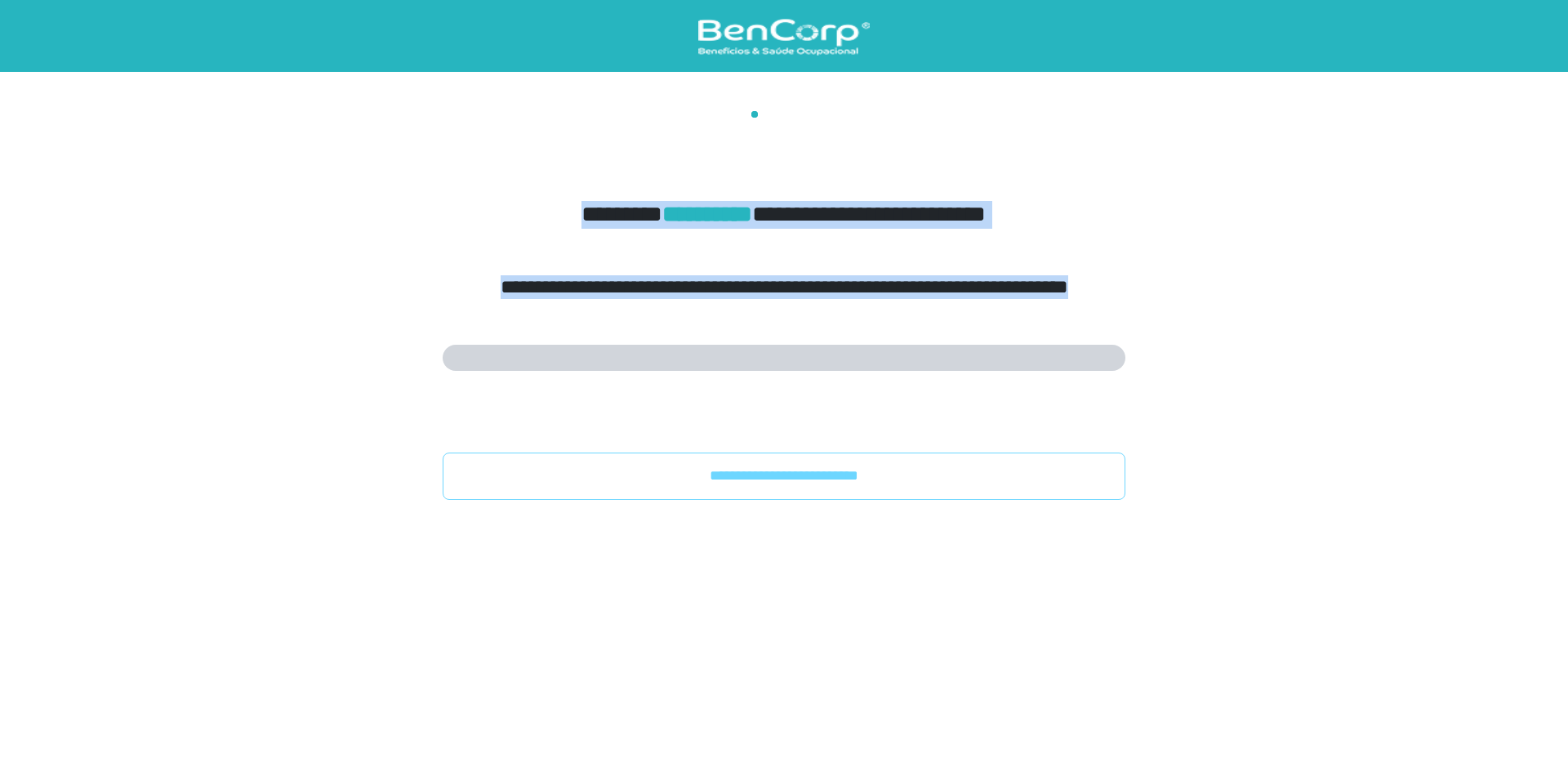 drag, startPoint x: 1146, startPoint y: 297, endPoint x: 530, endPoint y: 156, distance: 631.9312 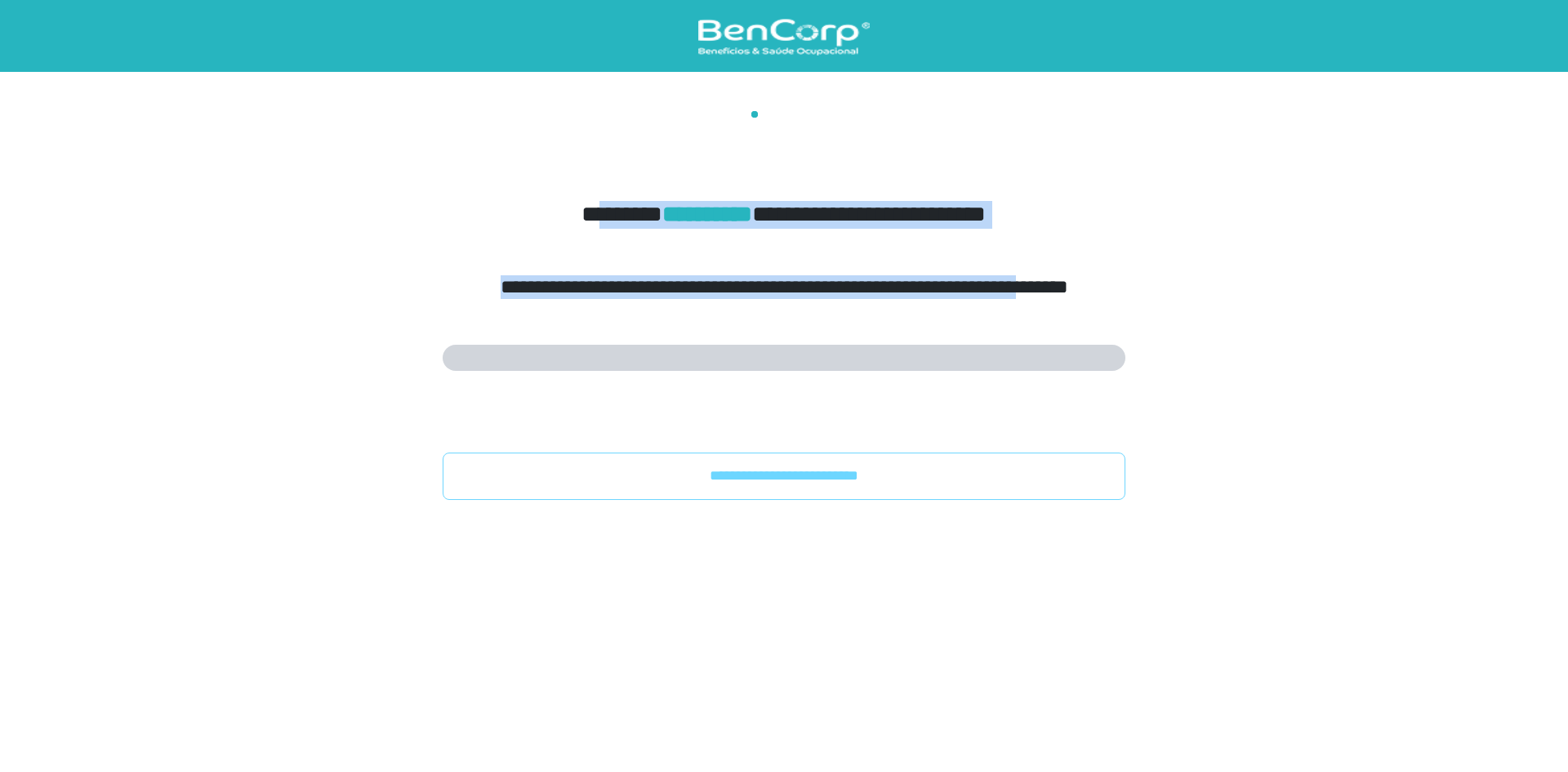 drag, startPoint x: 867, startPoint y: 232, endPoint x: 1076, endPoint y: 266, distance: 211.74749 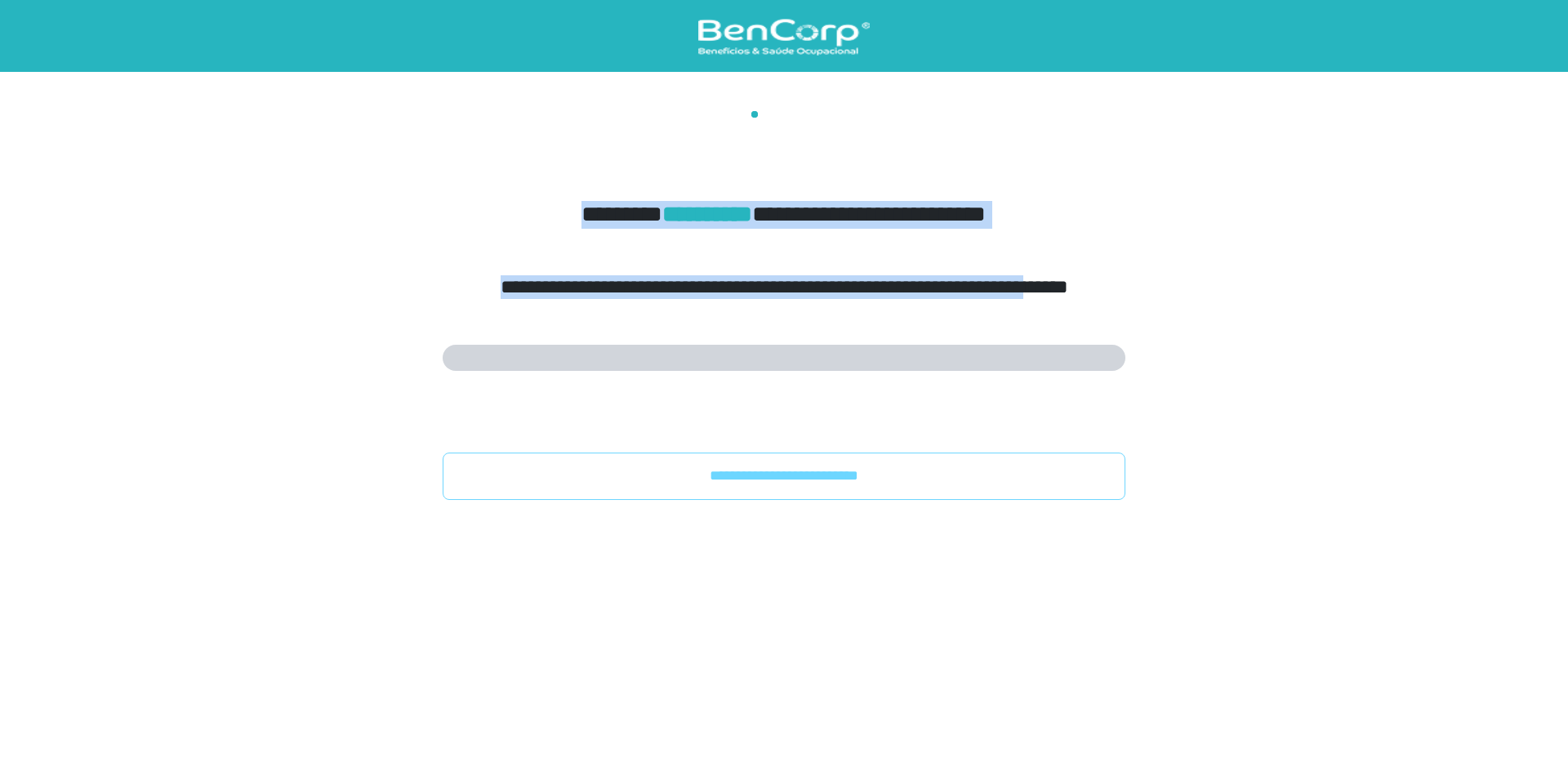drag, startPoint x: 1091, startPoint y: 264, endPoint x: 531, endPoint y: 186, distance: 565.40605 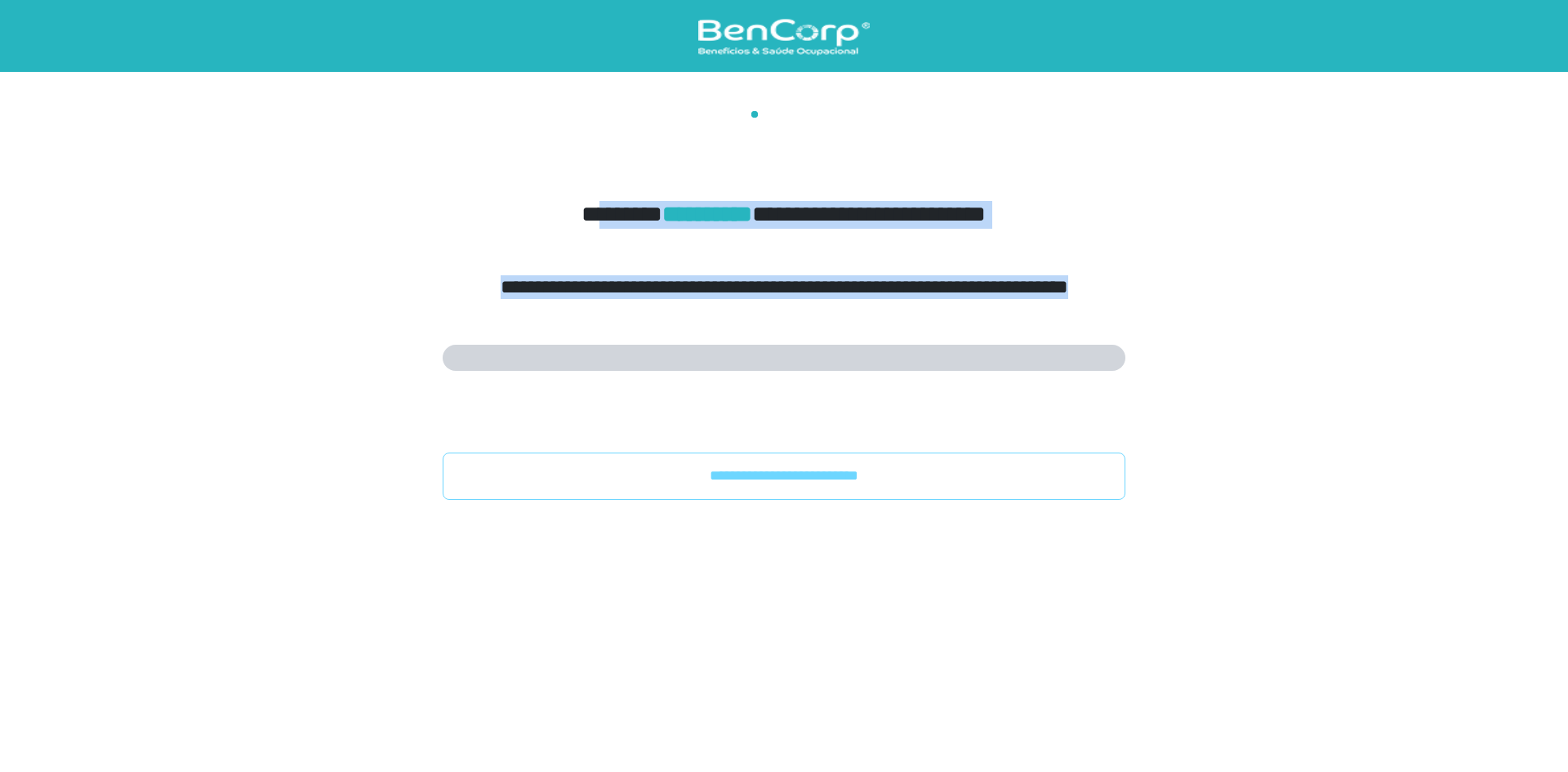 drag, startPoint x: 577, startPoint y: 206, endPoint x: 1232, endPoint y: 307, distance: 662.7413 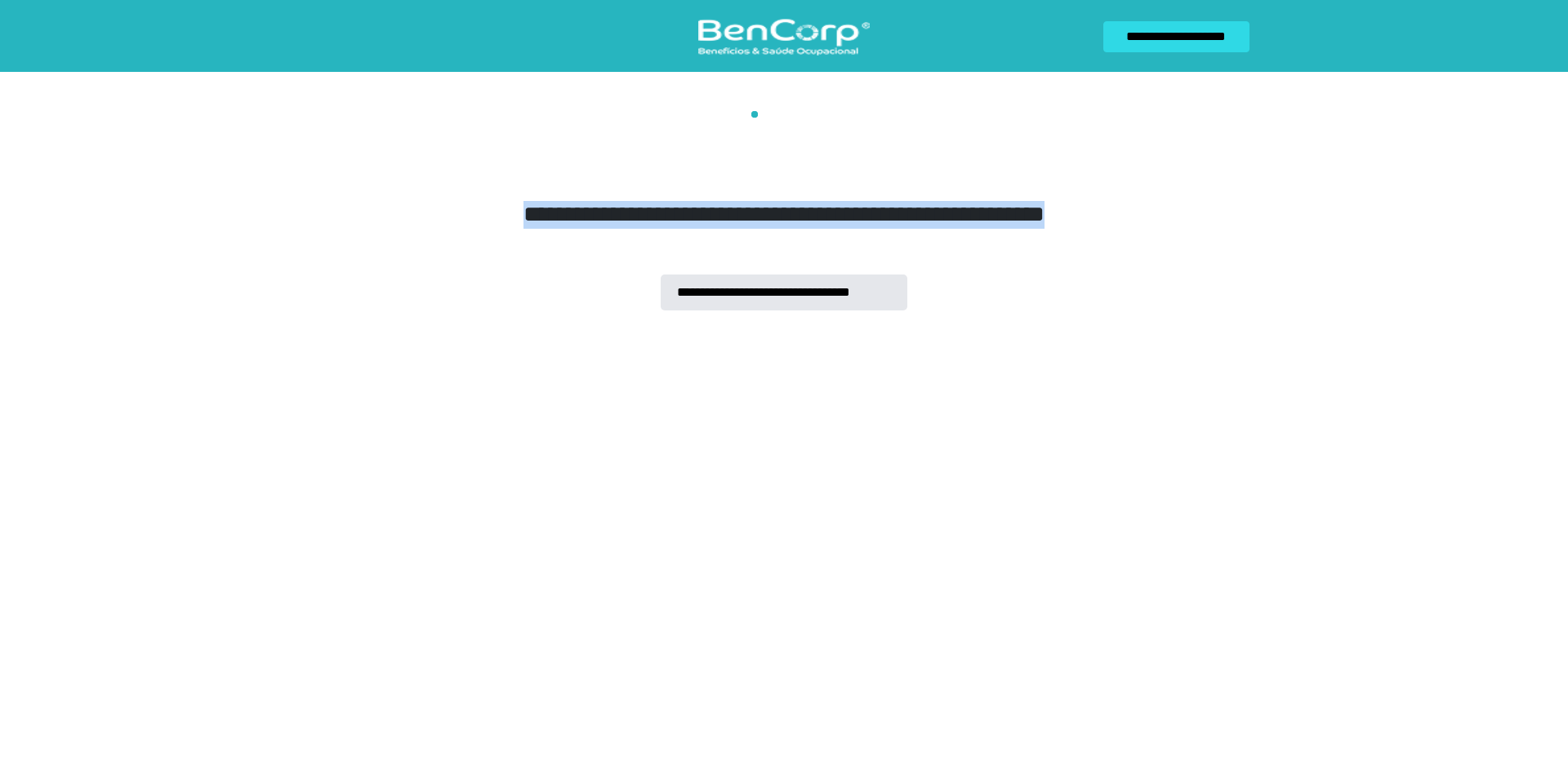 drag, startPoint x: 1232, startPoint y: 307, endPoint x: 435, endPoint y: 221, distance: 801.62647 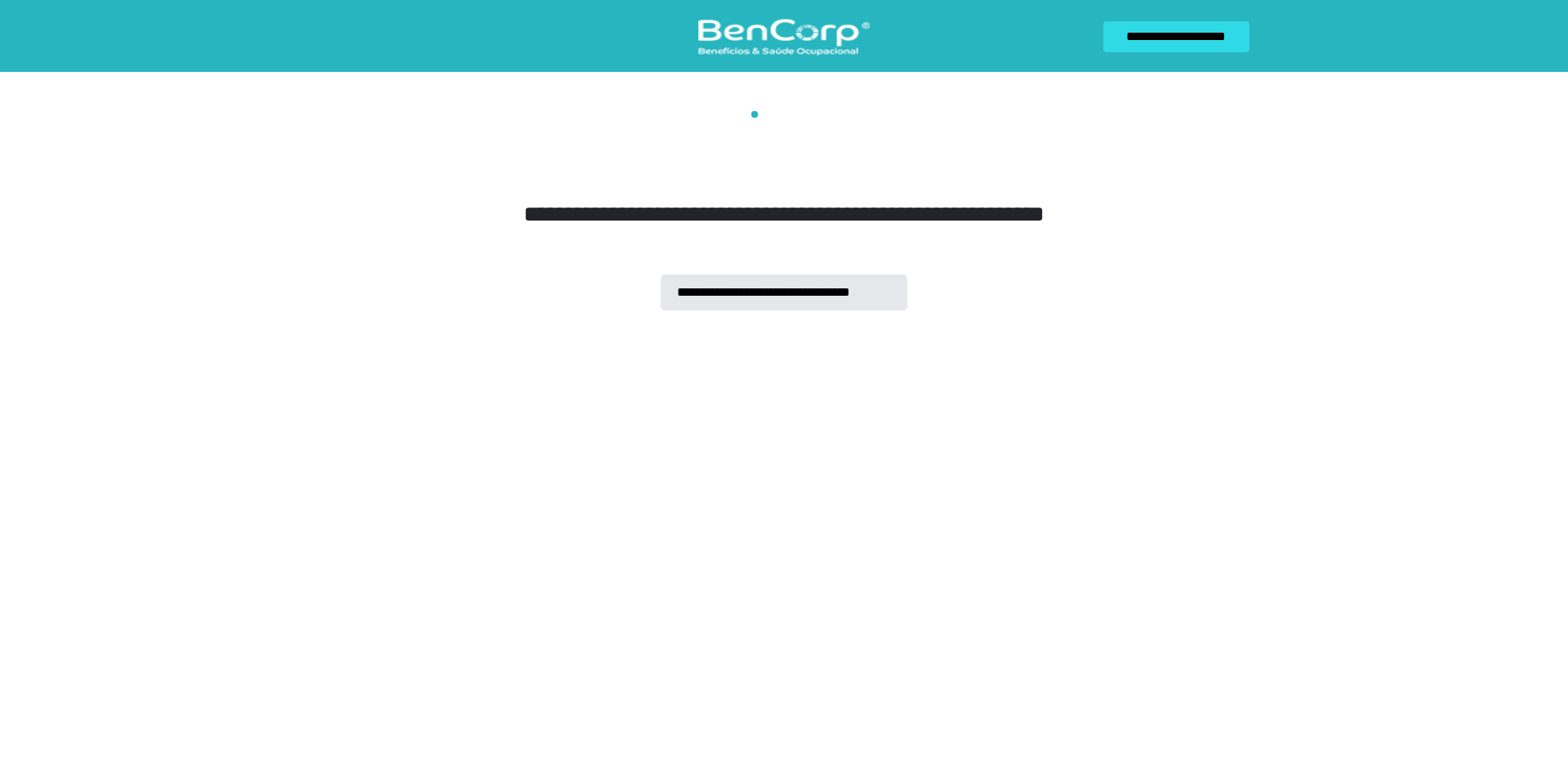 click on "**********" at bounding box center [784, 211] 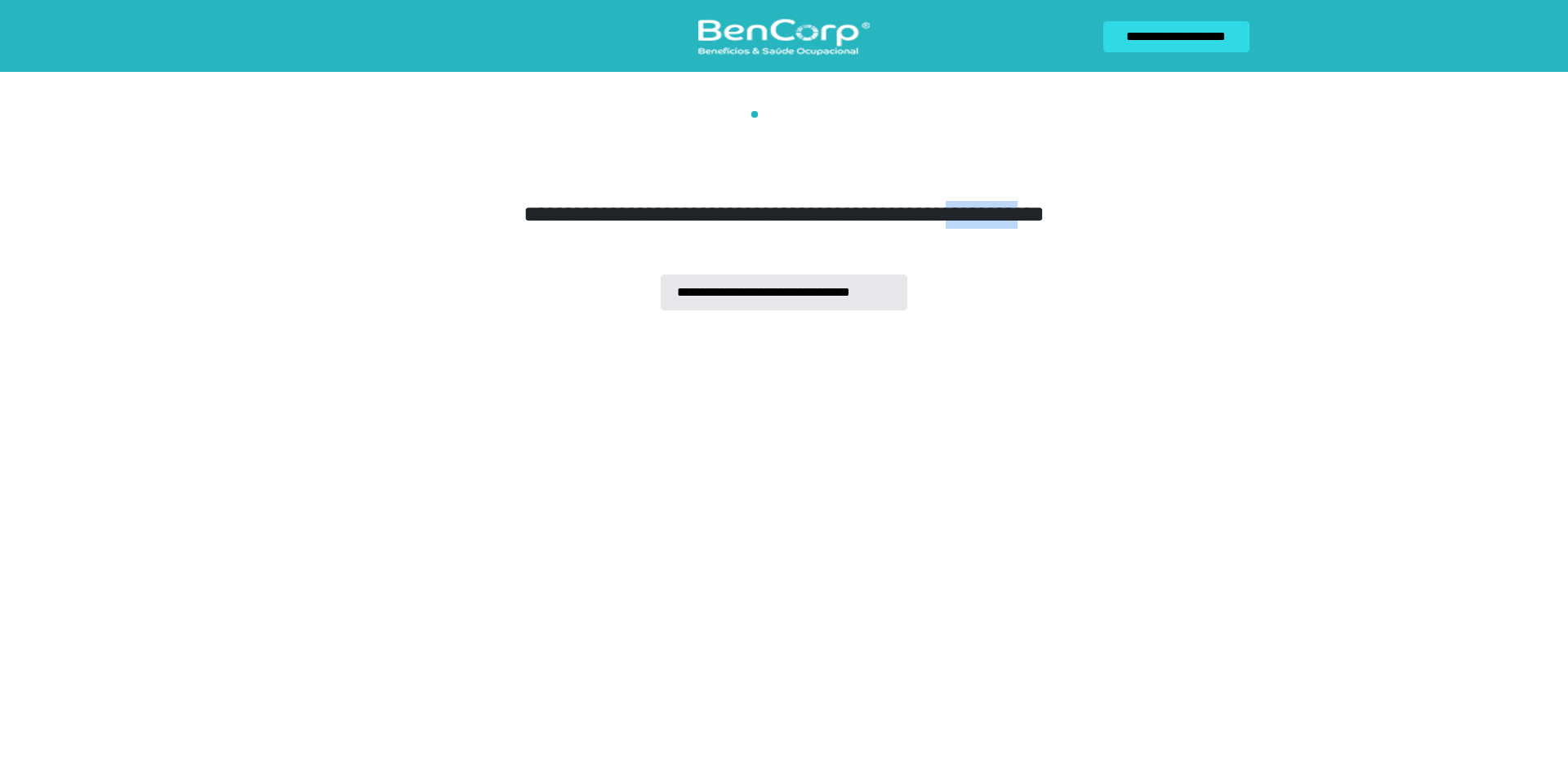 drag, startPoint x: 973, startPoint y: 225, endPoint x: 1067, endPoint y: 243, distance: 95.70789 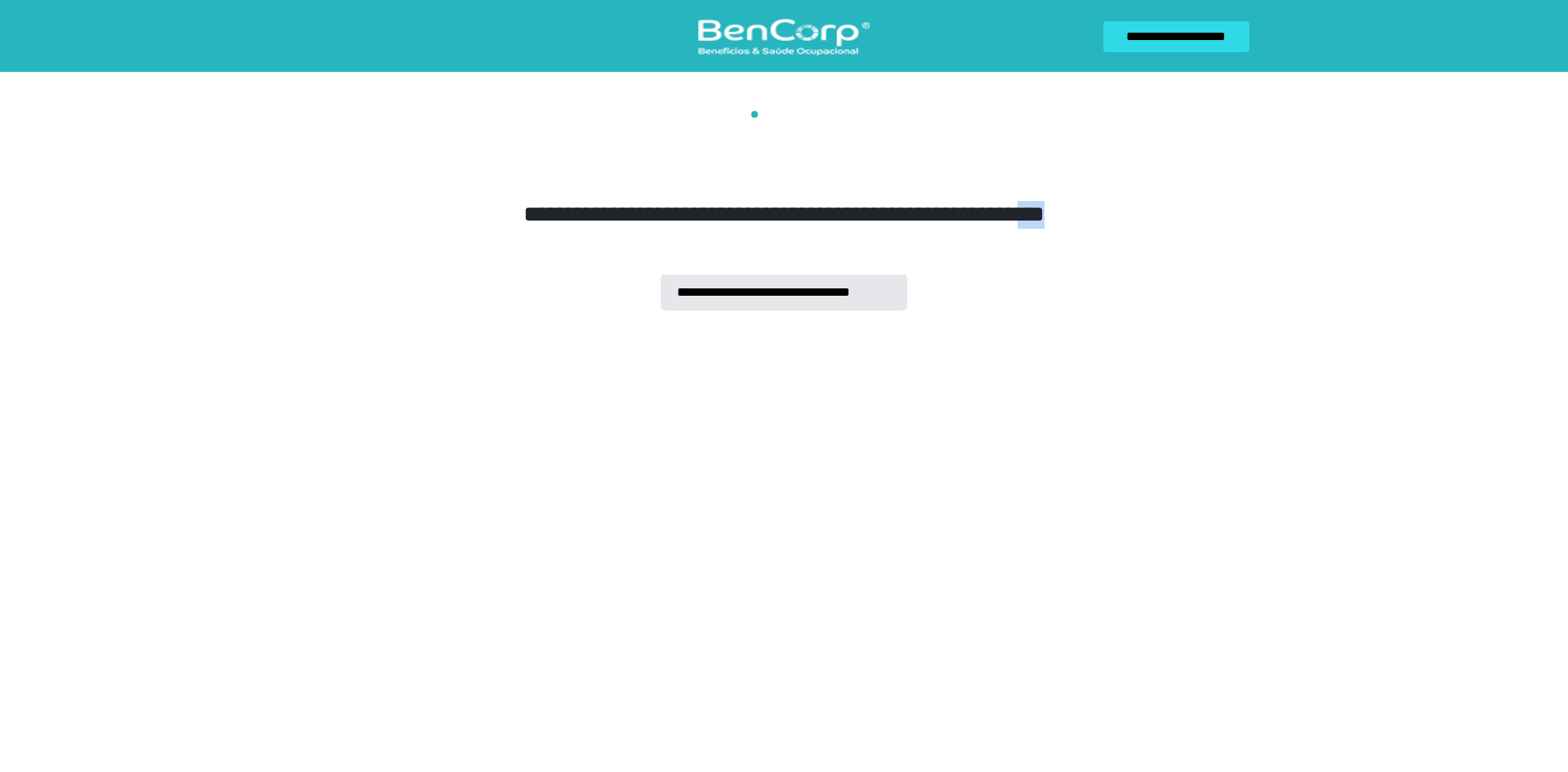 drag, startPoint x: 1059, startPoint y: 218, endPoint x: 1163, endPoint y: 229, distance: 104.58011 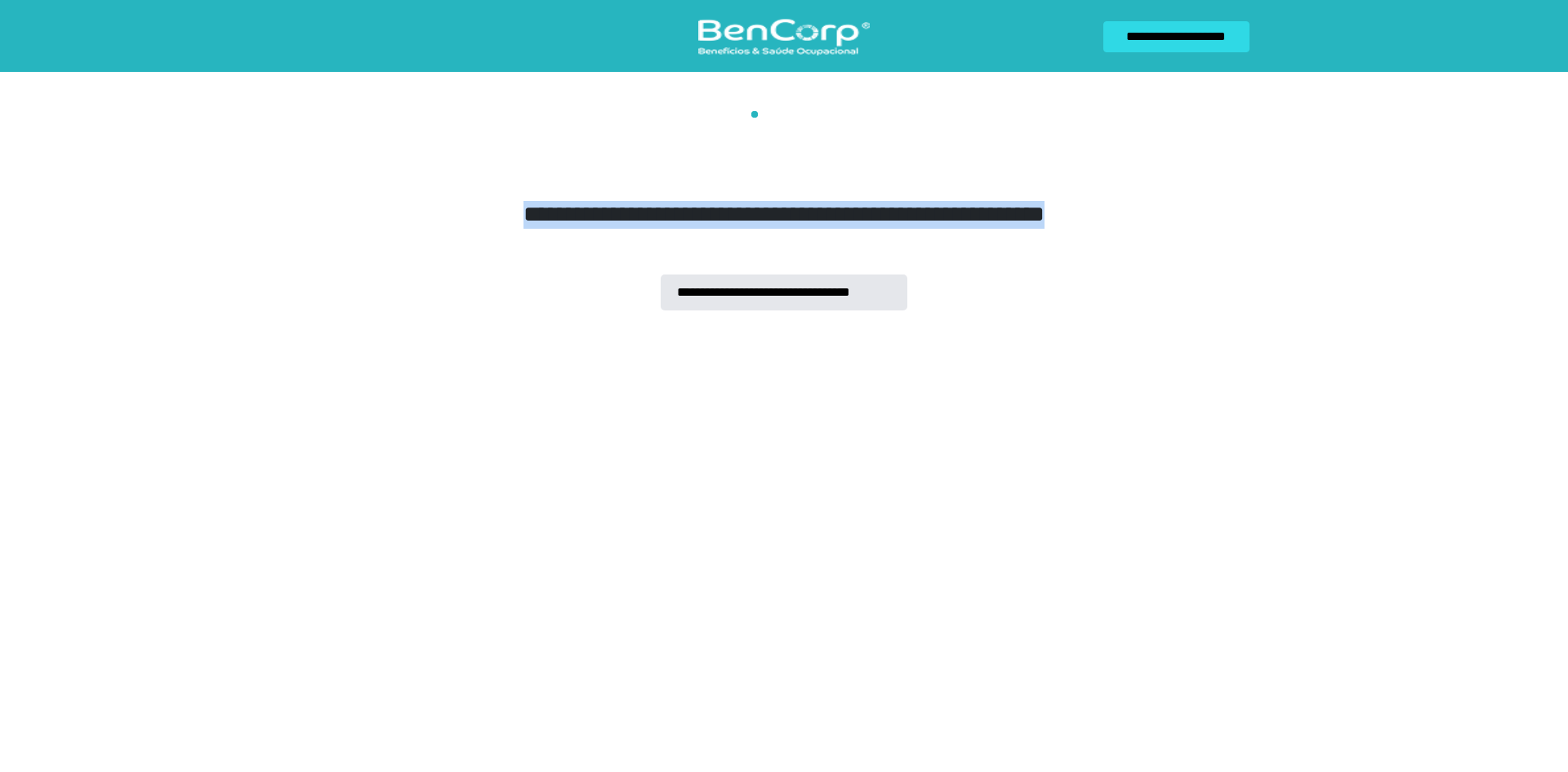 drag, startPoint x: 1173, startPoint y: 221, endPoint x: 466, endPoint y: 225, distance: 707.0113 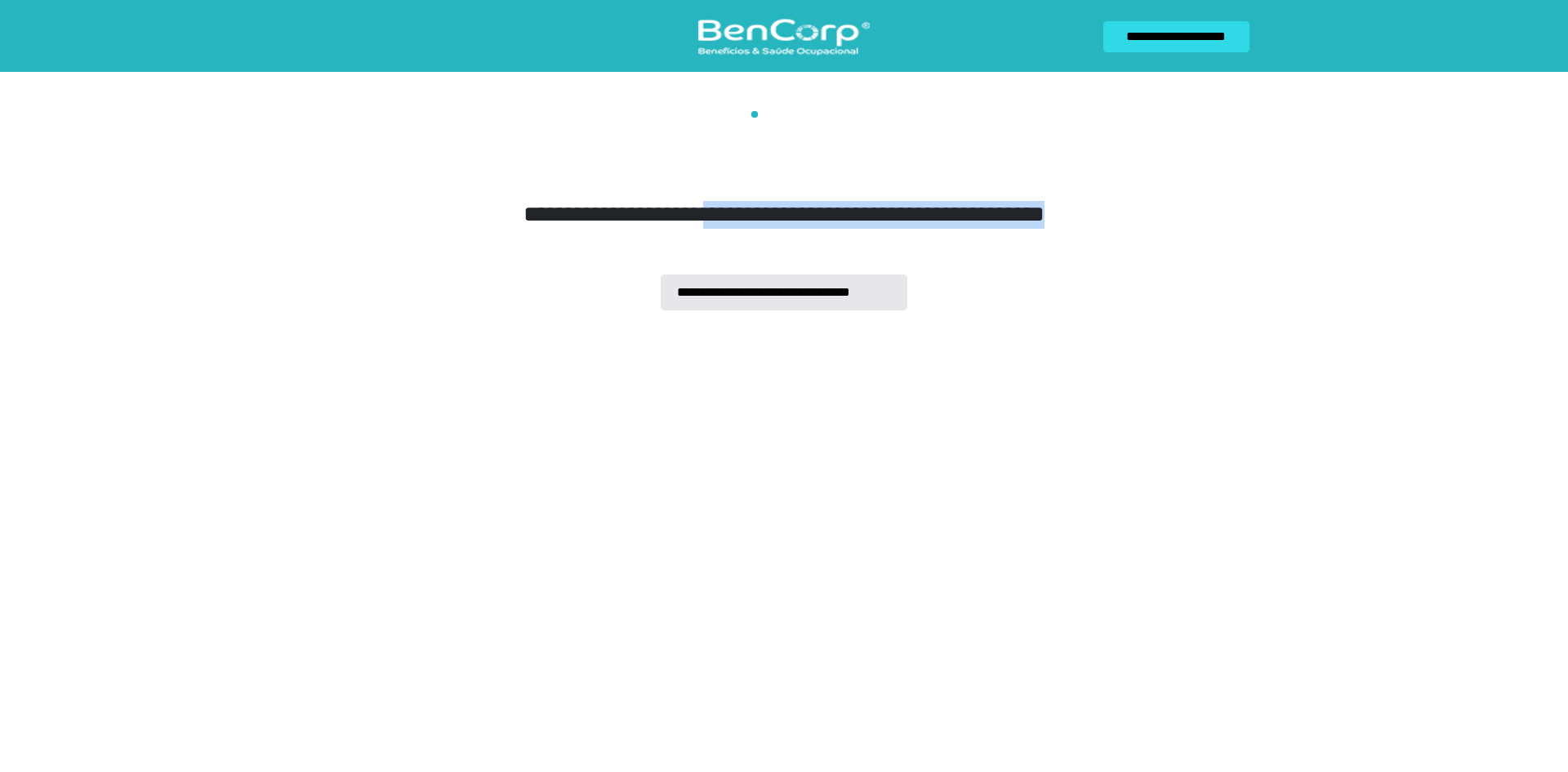 drag, startPoint x: 1082, startPoint y: 219, endPoint x: 1143, endPoint y: 216, distance: 61.07373 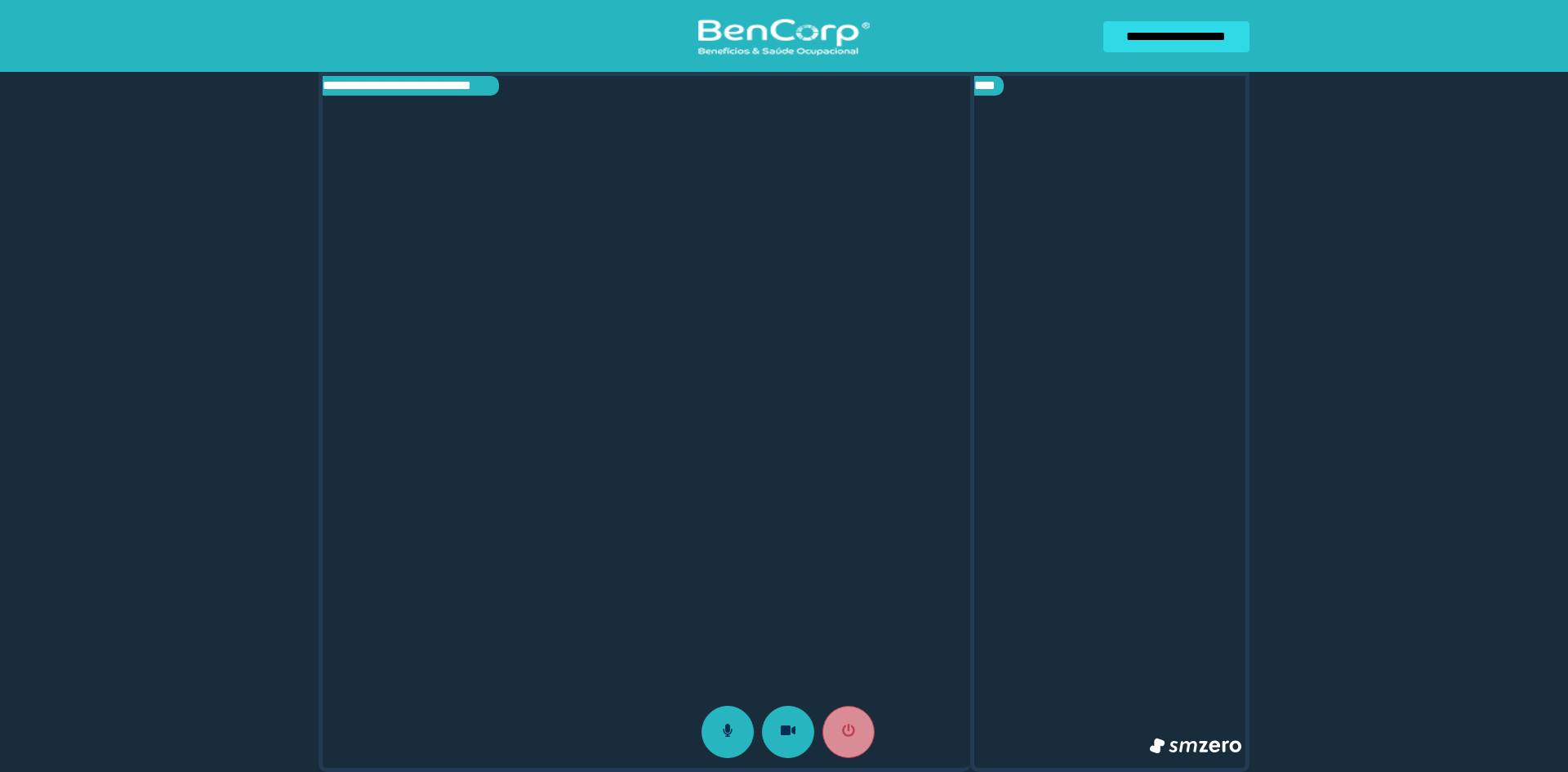 click at bounding box center (1110, 422) 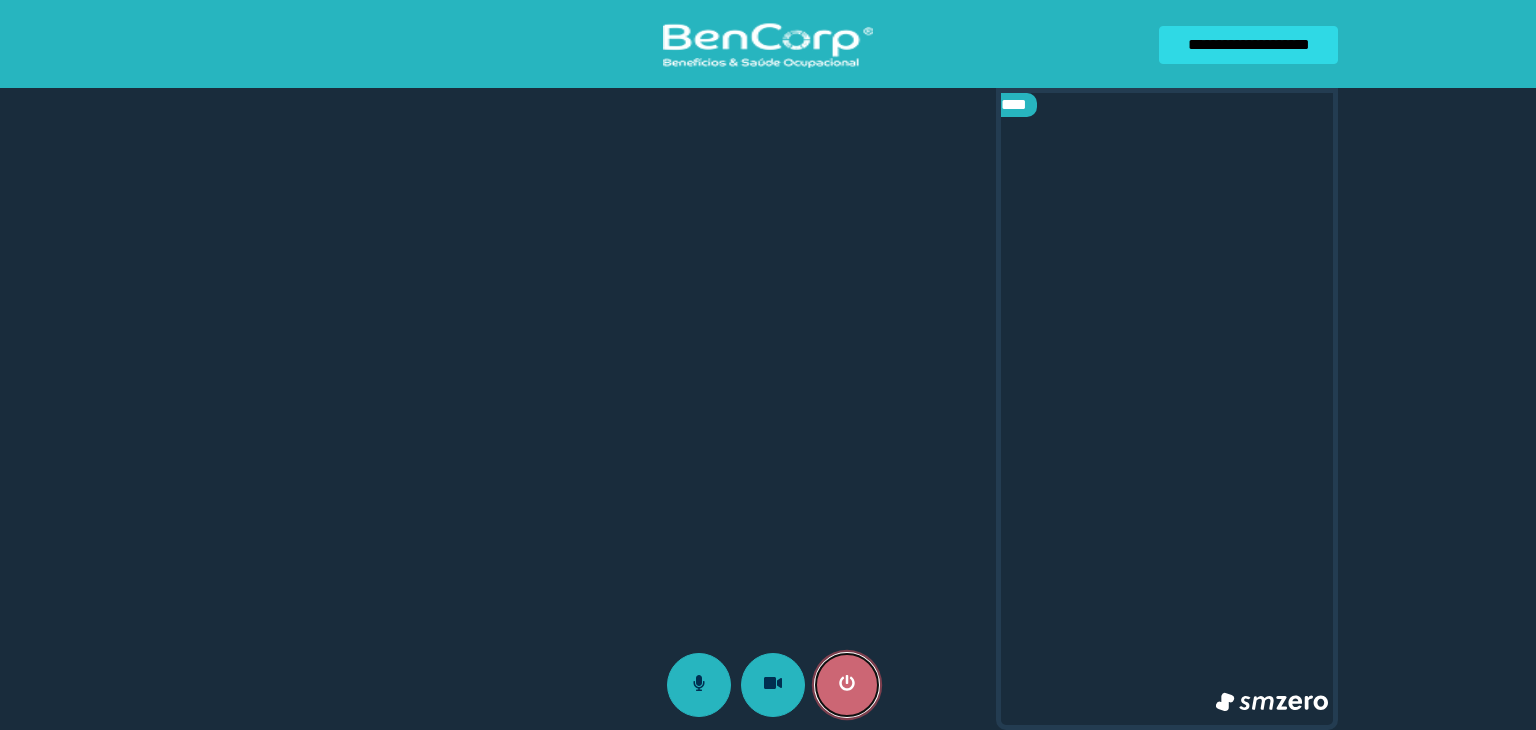 click at bounding box center [847, 685] 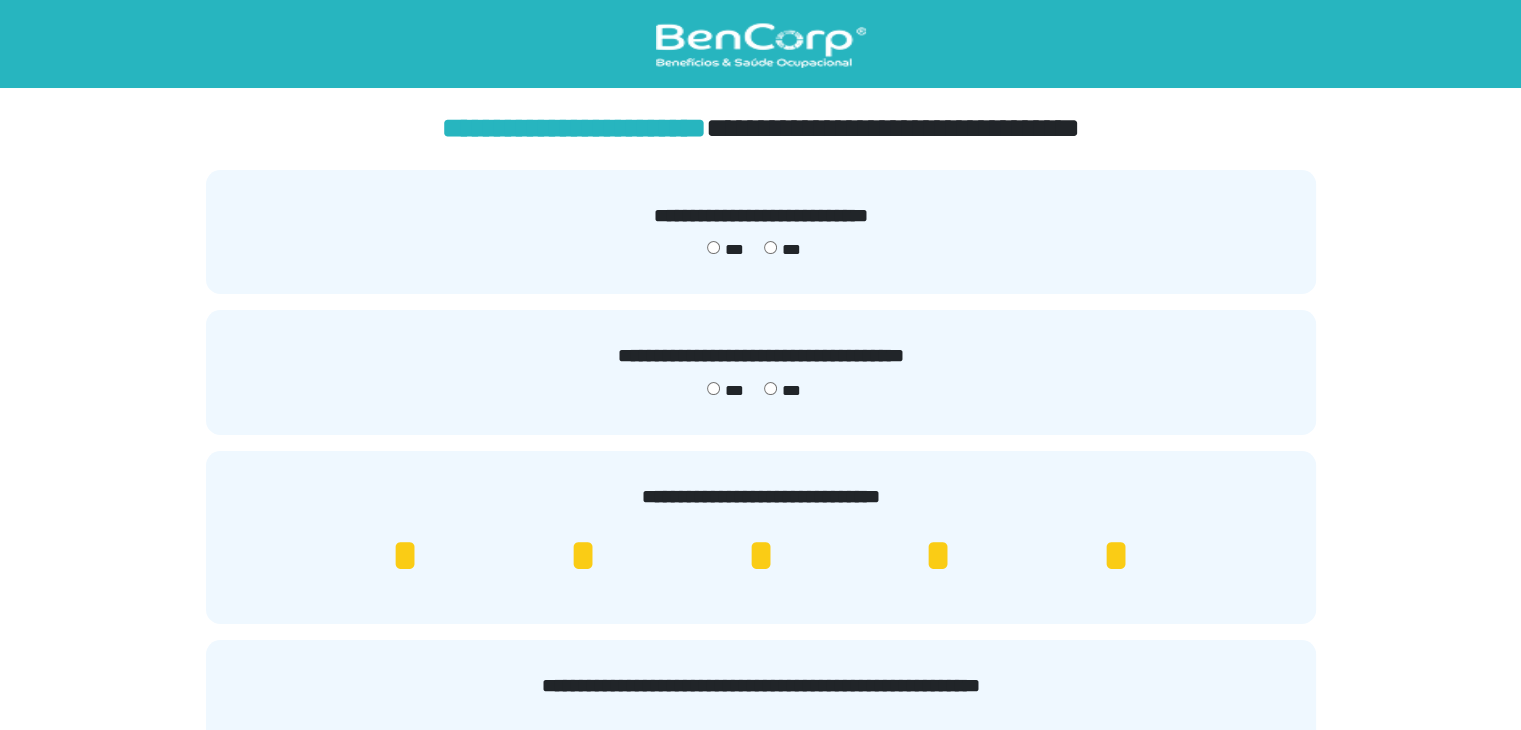click on "[NAME] [ADDRESS] [PHONE]" at bounding box center [760, 617] 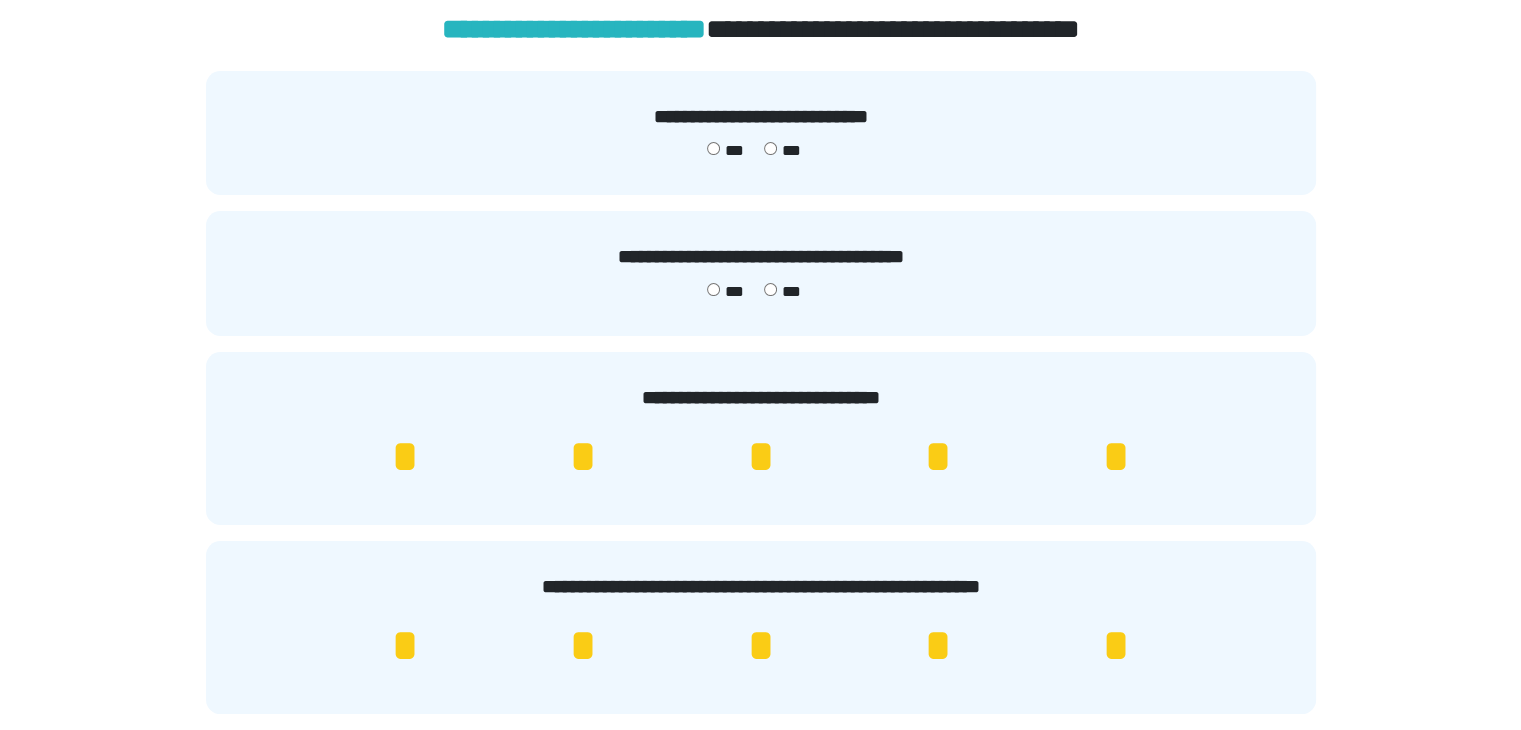 scroll, scrollTop: 100, scrollLeft: 0, axis: vertical 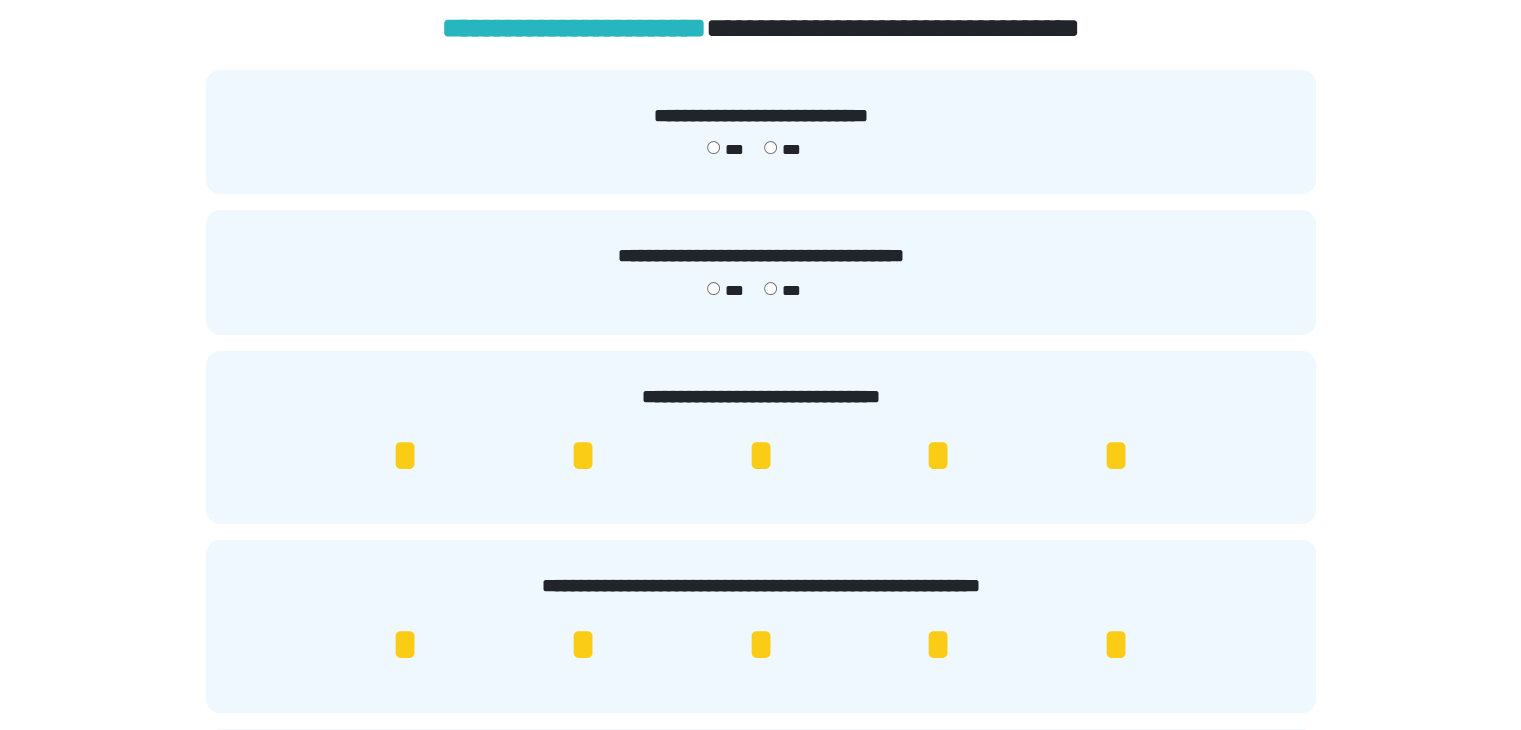 click on "*" at bounding box center [1116, 456] 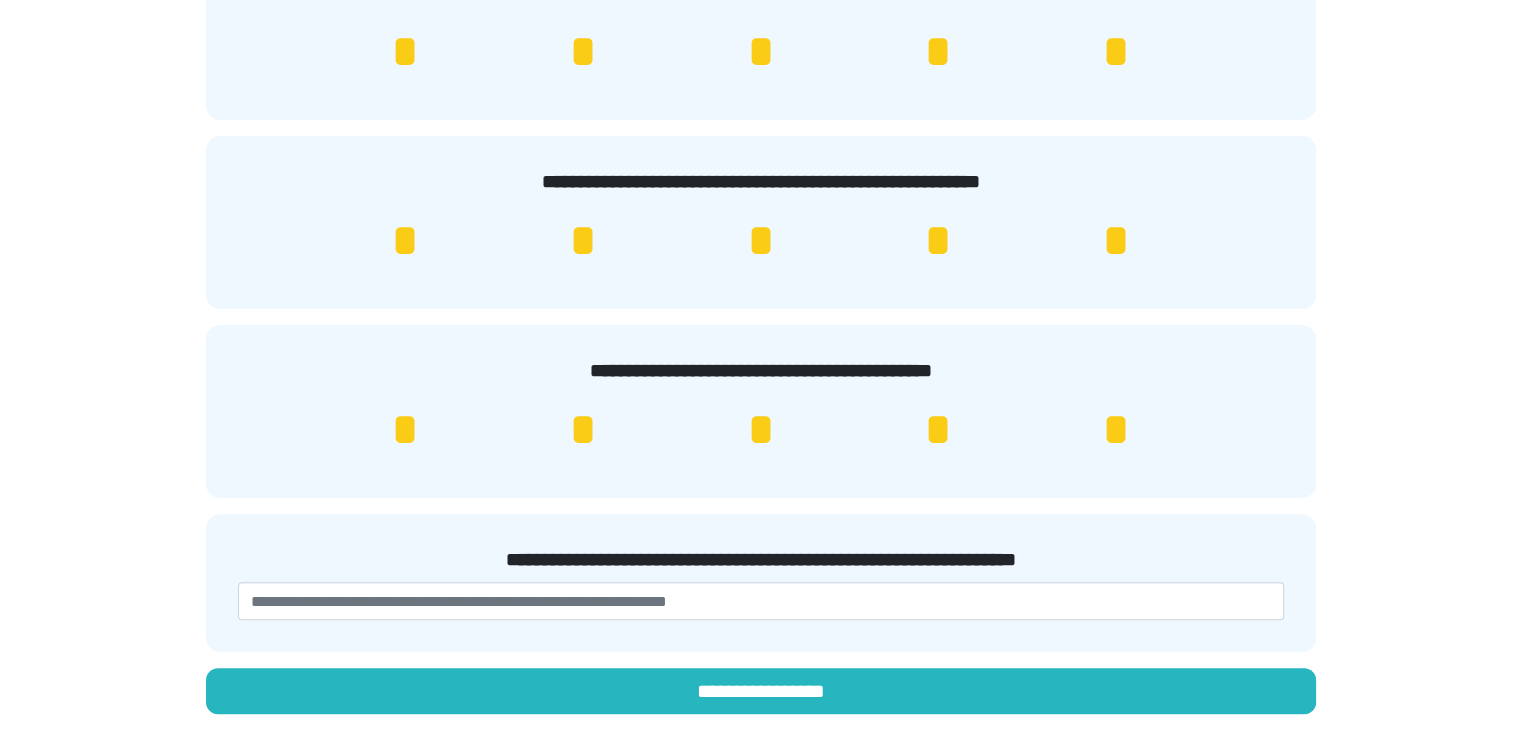 scroll, scrollTop: 504, scrollLeft: 0, axis: vertical 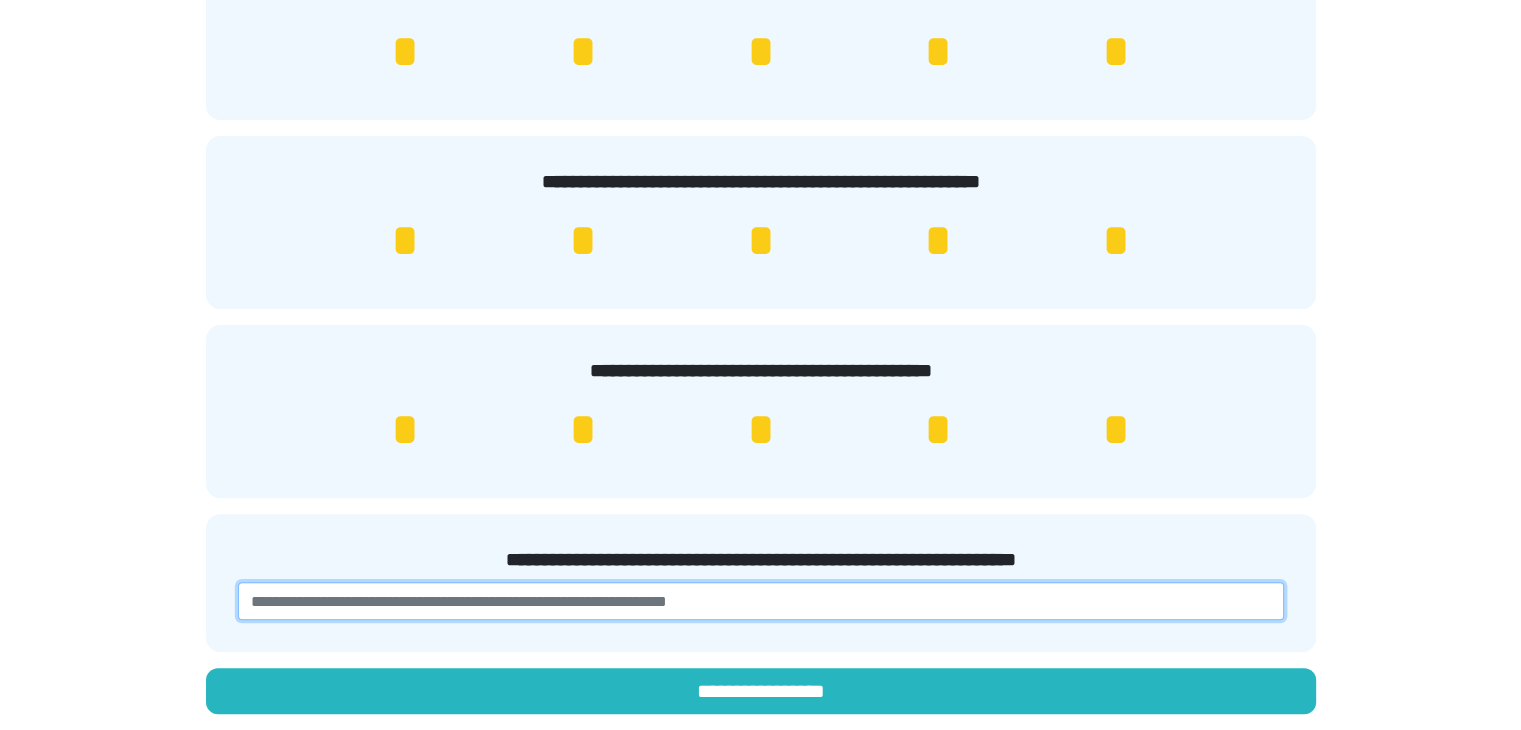 click at bounding box center (761, 601) 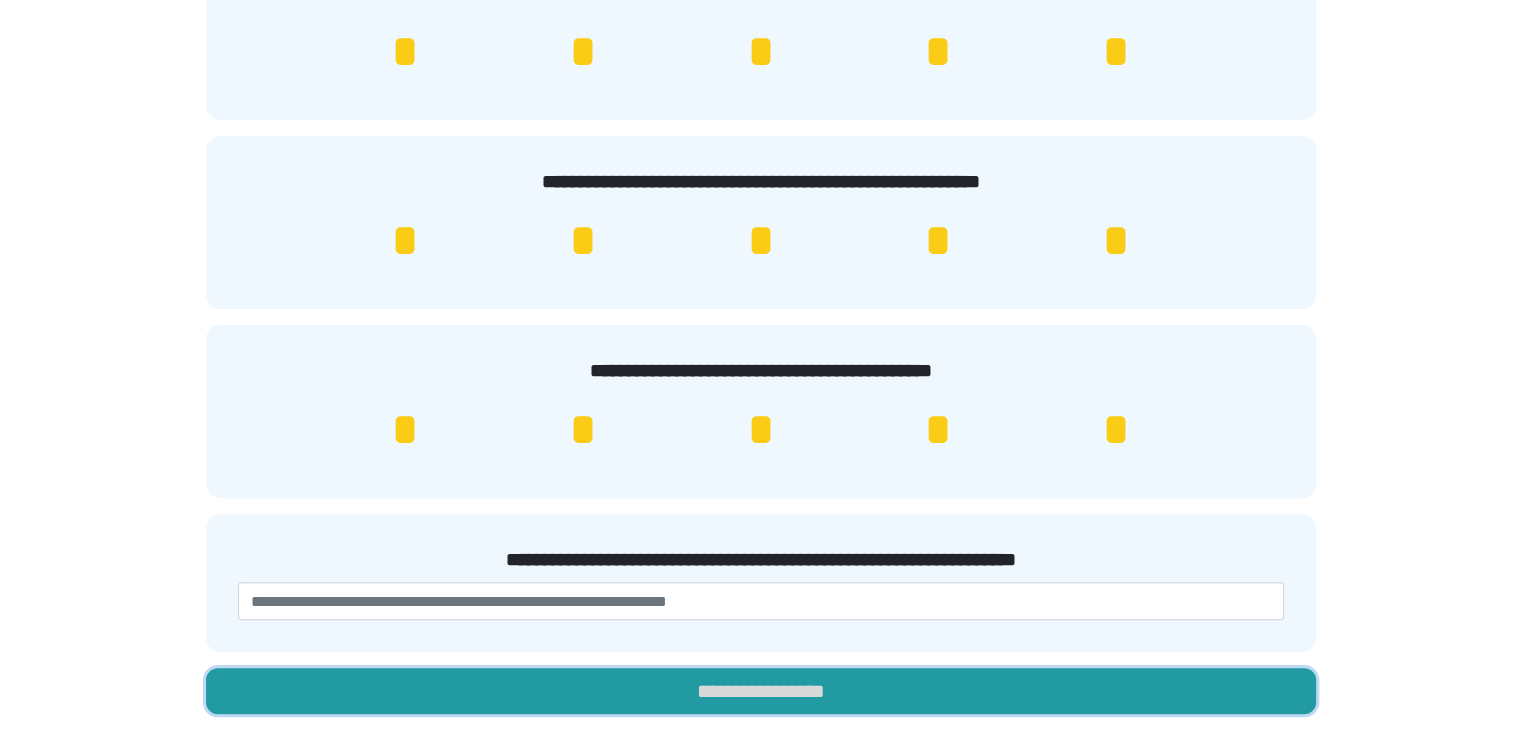 click on "**********" at bounding box center [761, 691] 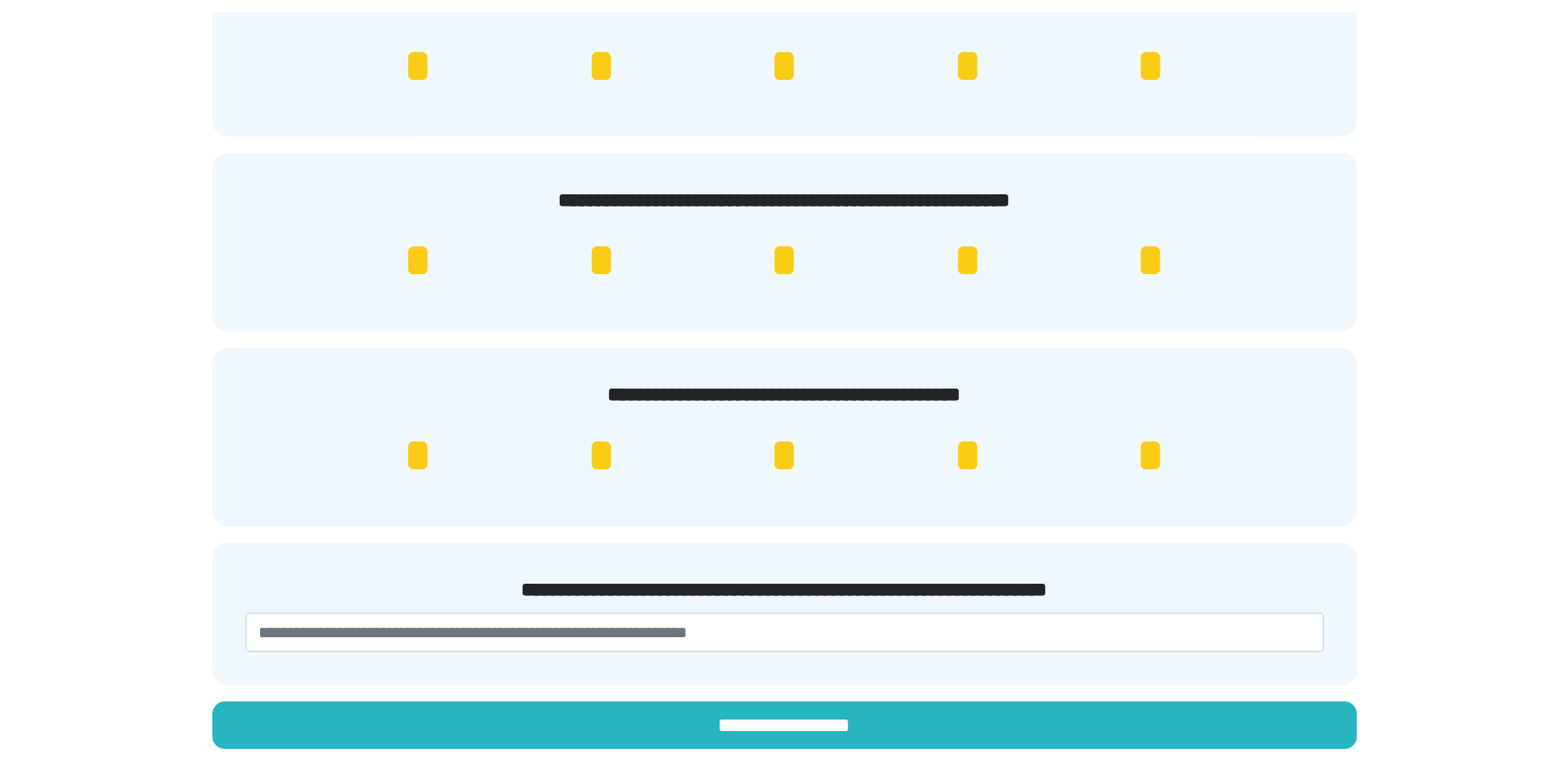 scroll, scrollTop: 0, scrollLeft: 0, axis: both 